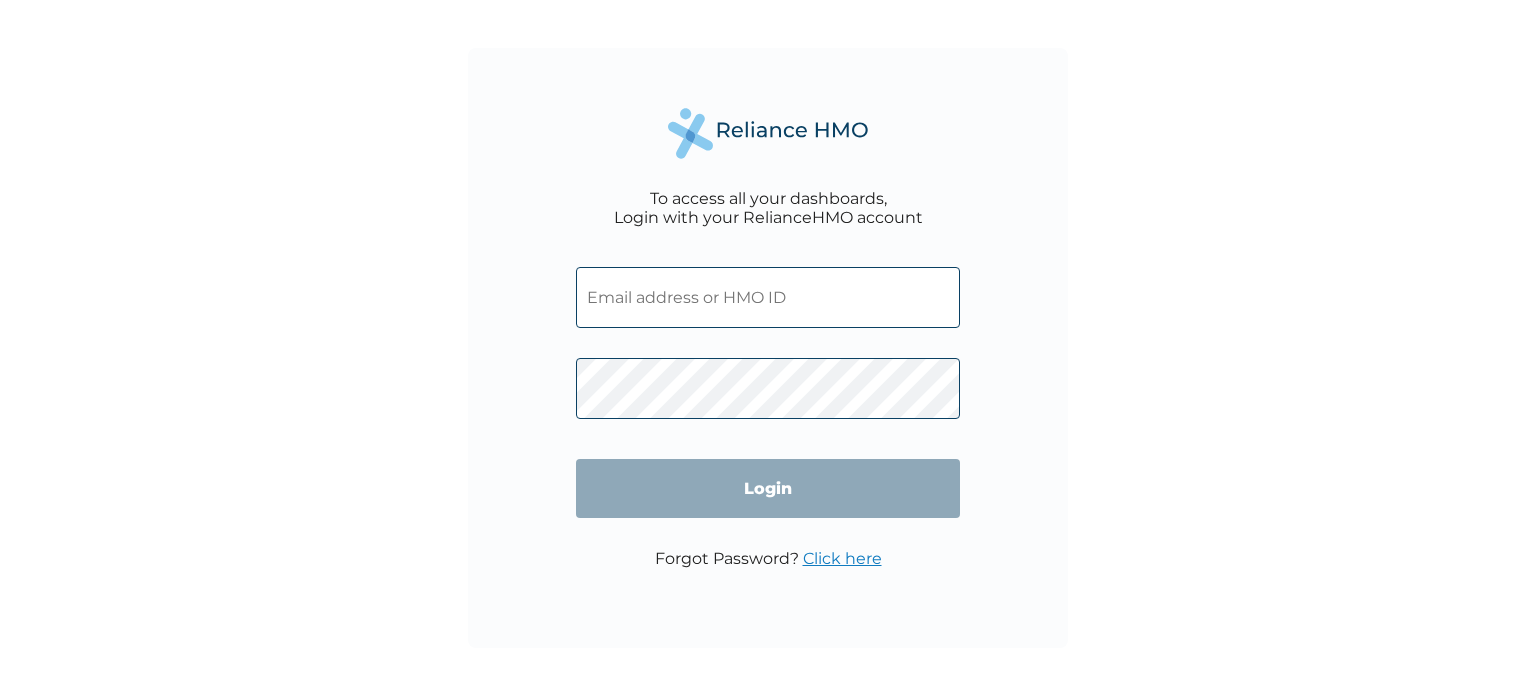 scroll, scrollTop: 0, scrollLeft: 0, axis: both 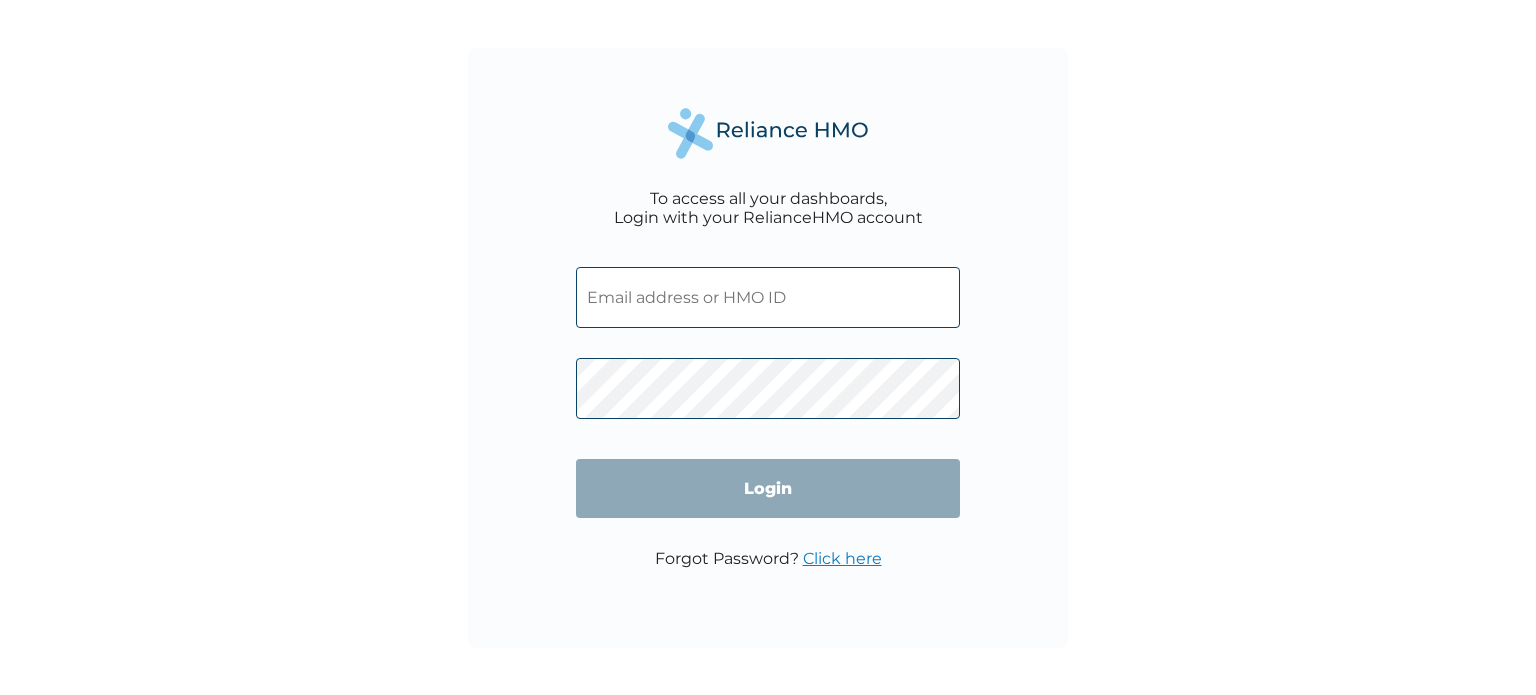 type on "arastusj@yahoo.com" 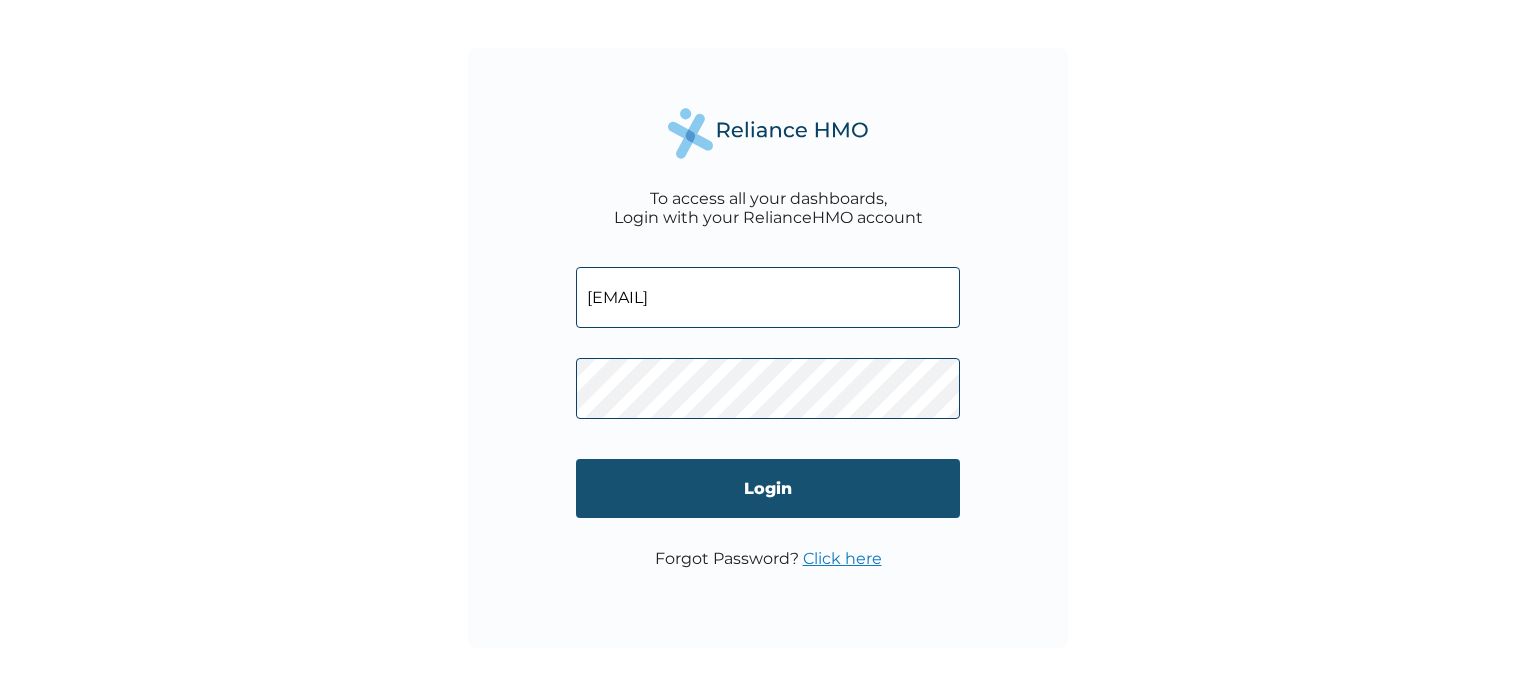 click on "Login" at bounding box center [768, 488] 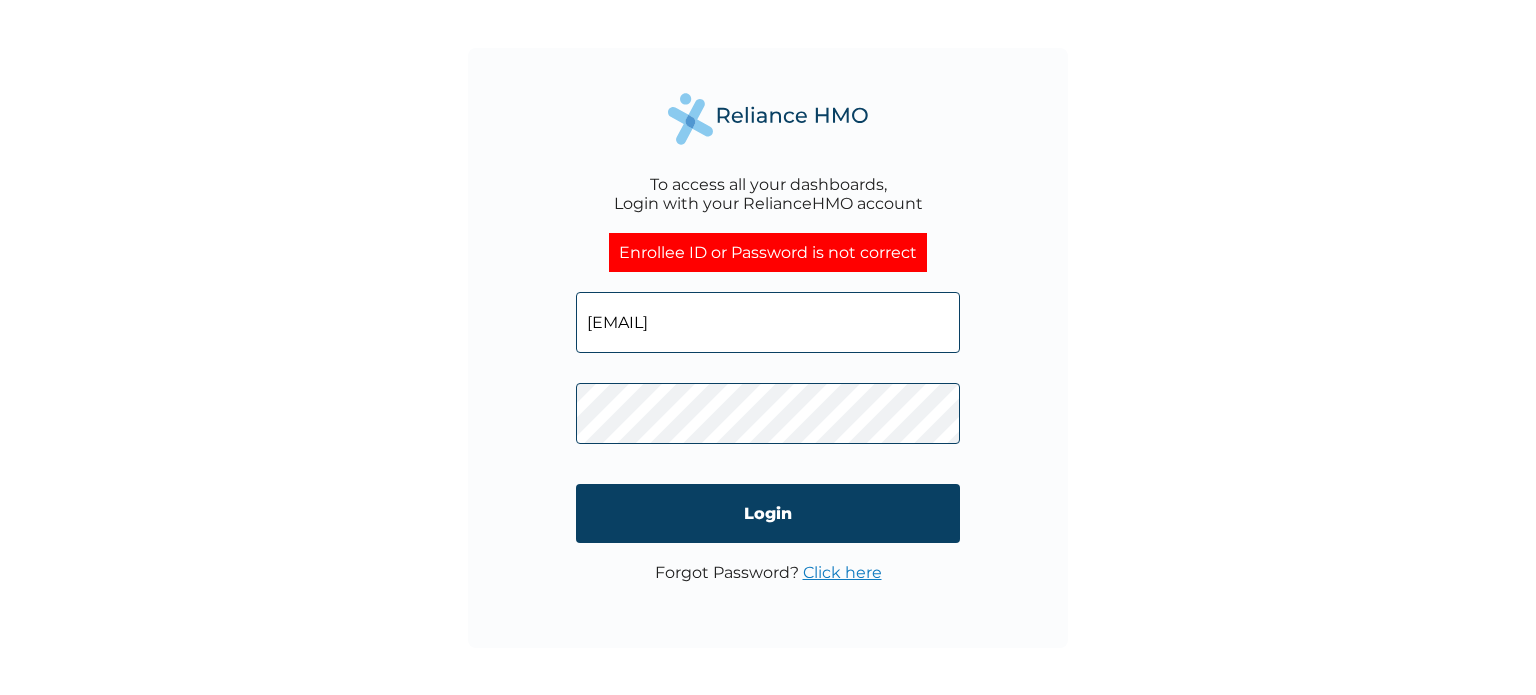 click on "arastusj@yahoo.com" at bounding box center (768, 322) 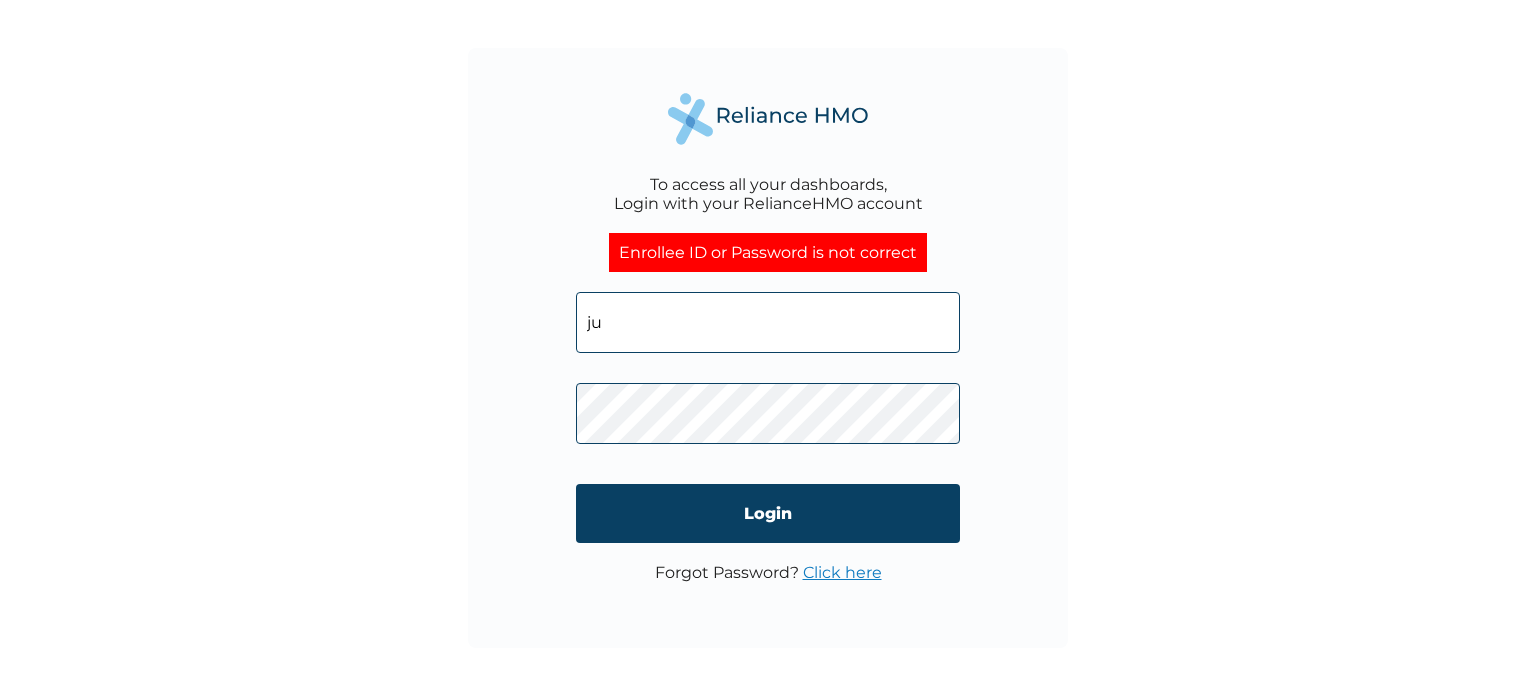 type on "j" 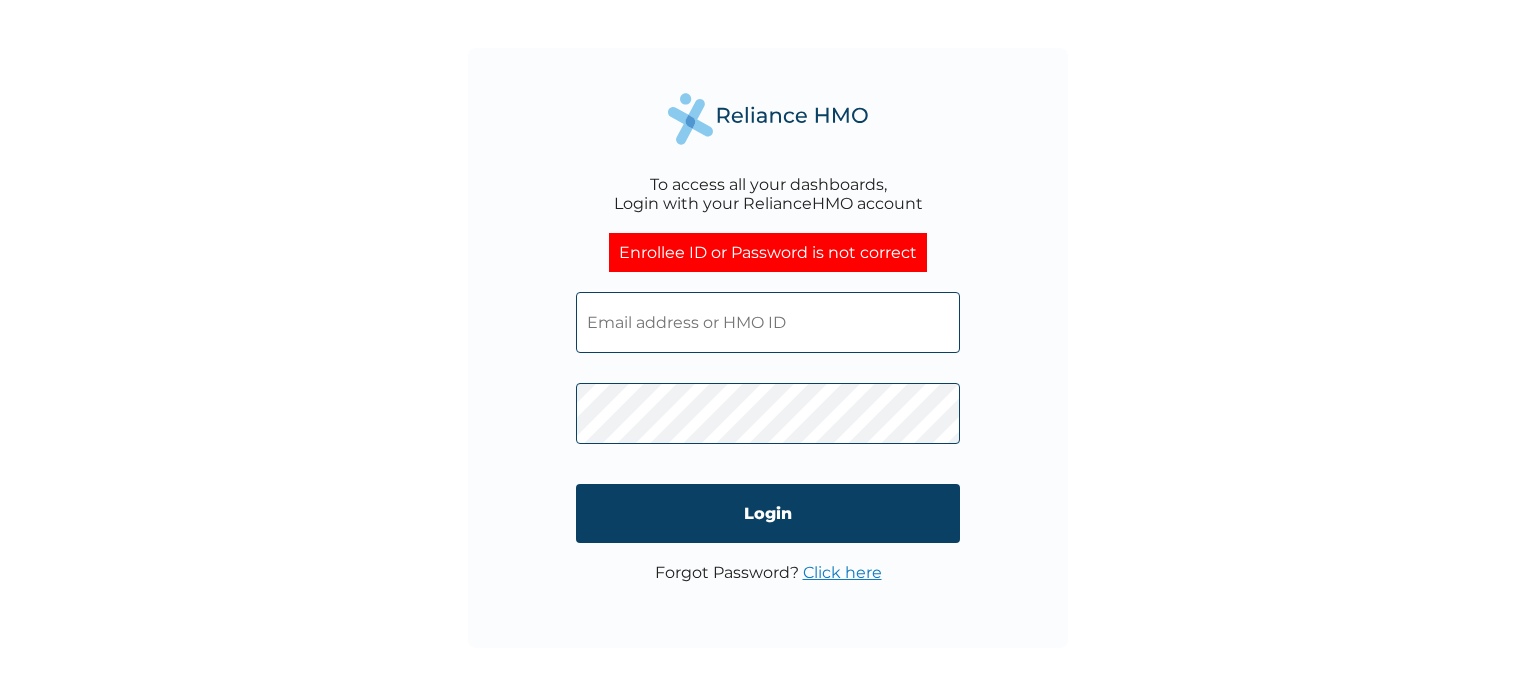 click at bounding box center (768, 322) 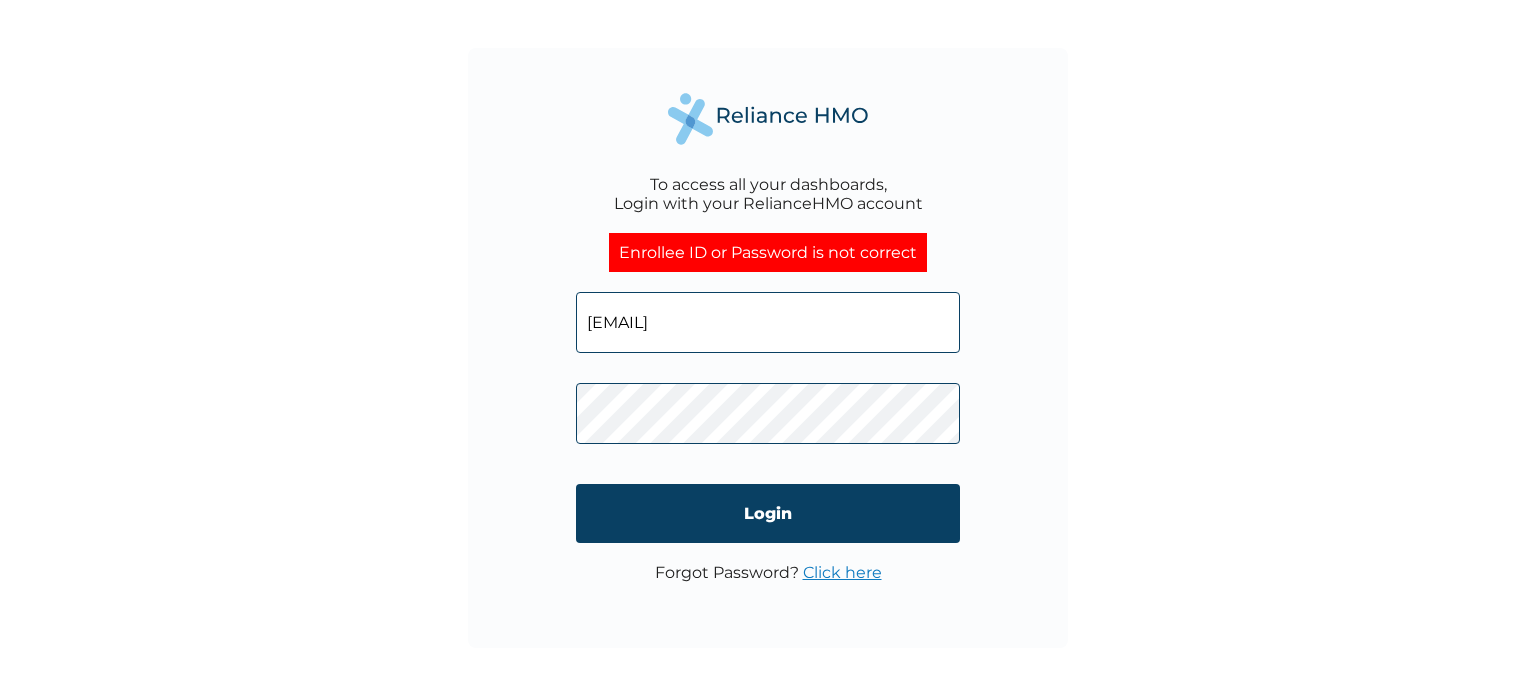 type on "jeff.arastus@jumia.com" 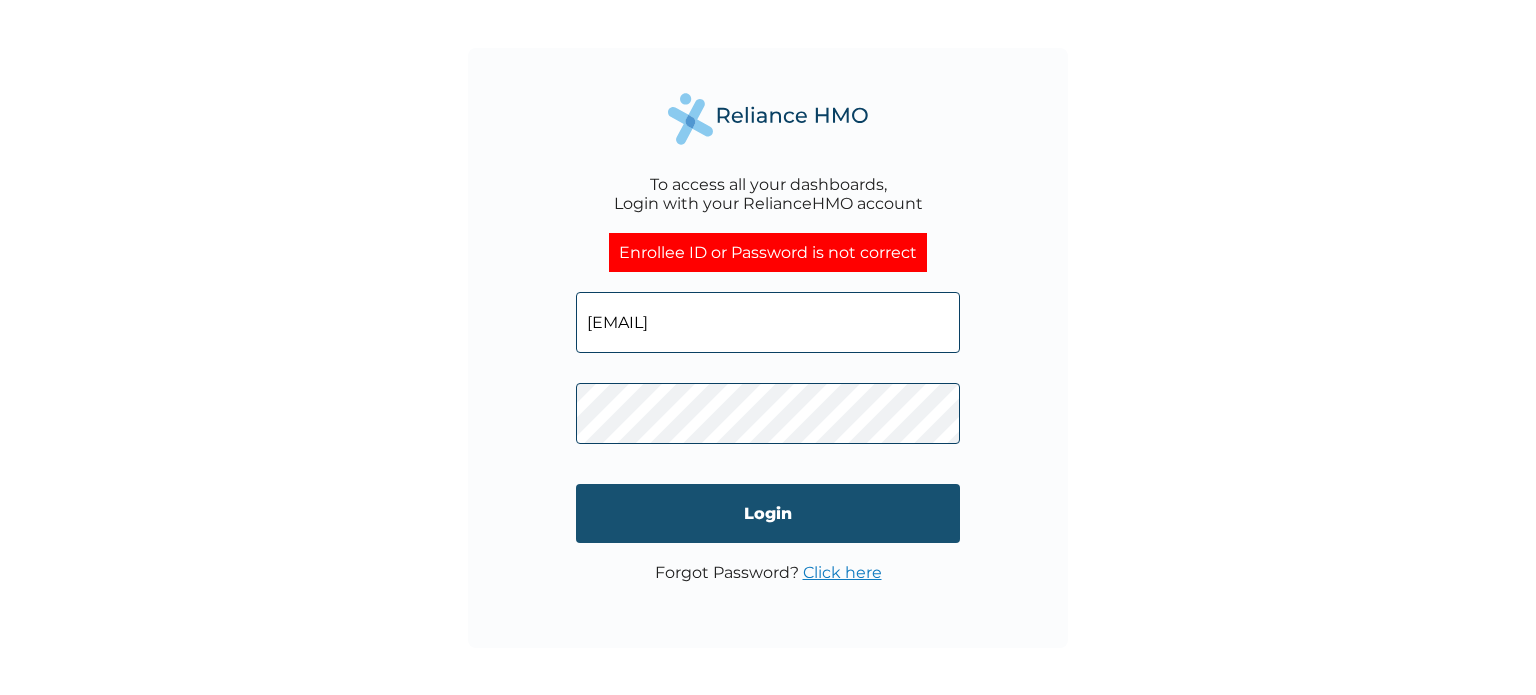 click on "Login" at bounding box center [768, 513] 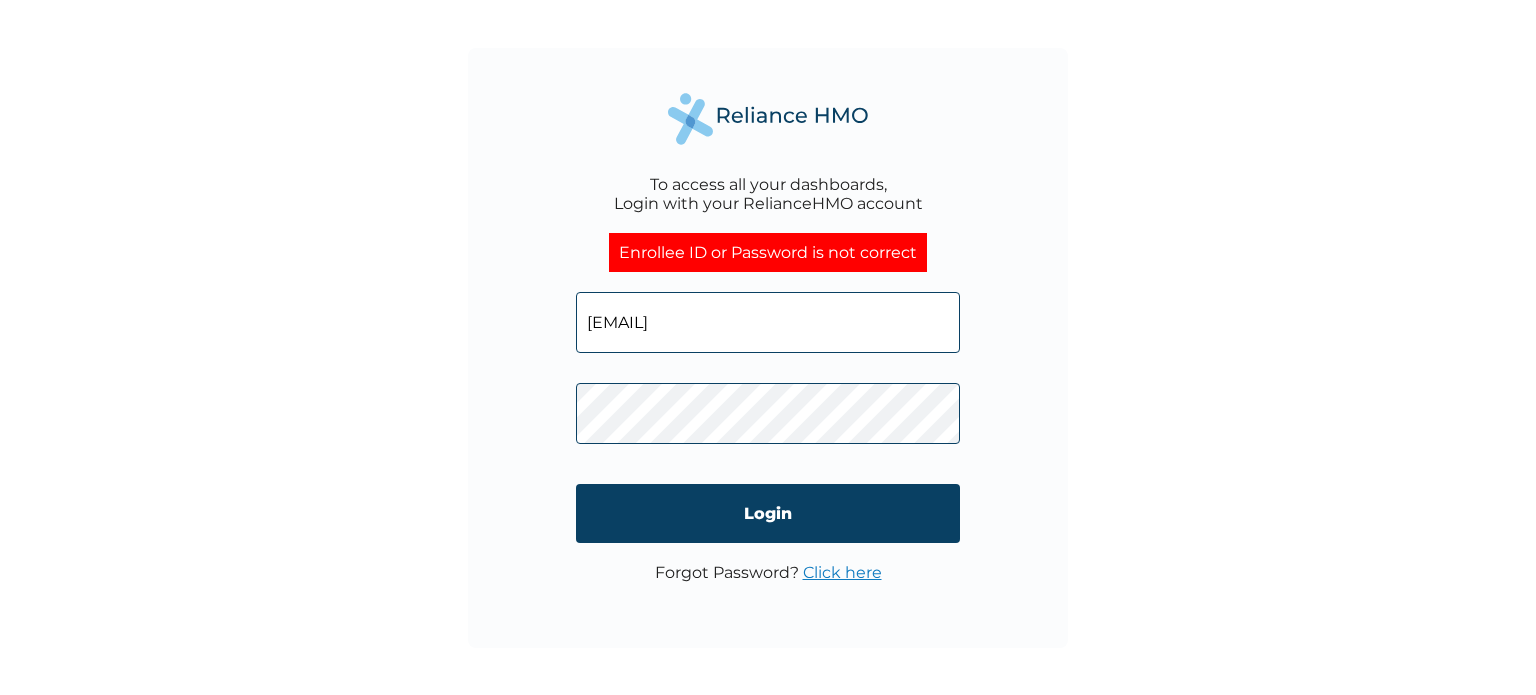 click on "Click here" at bounding box center (842, 572) 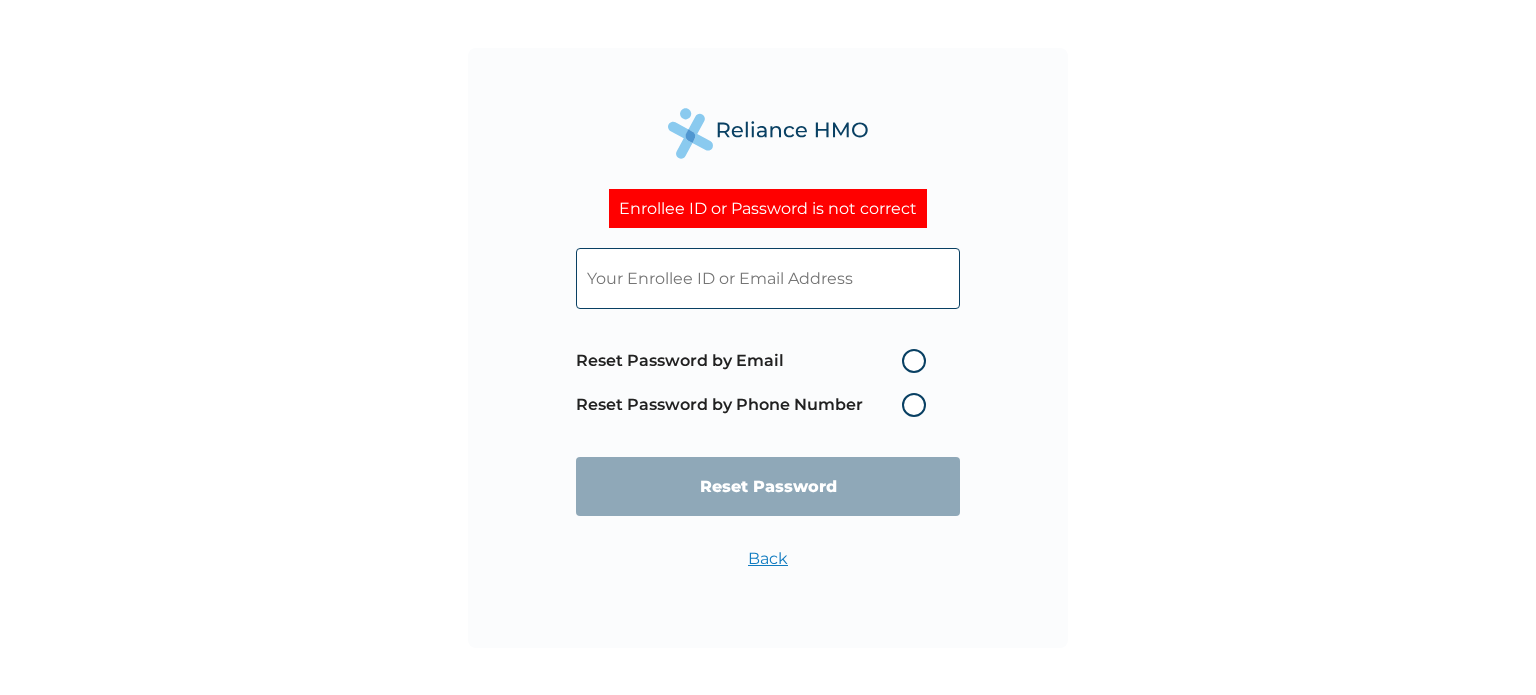 click on "Reset Password by Email" at bounding box center (756, 361) 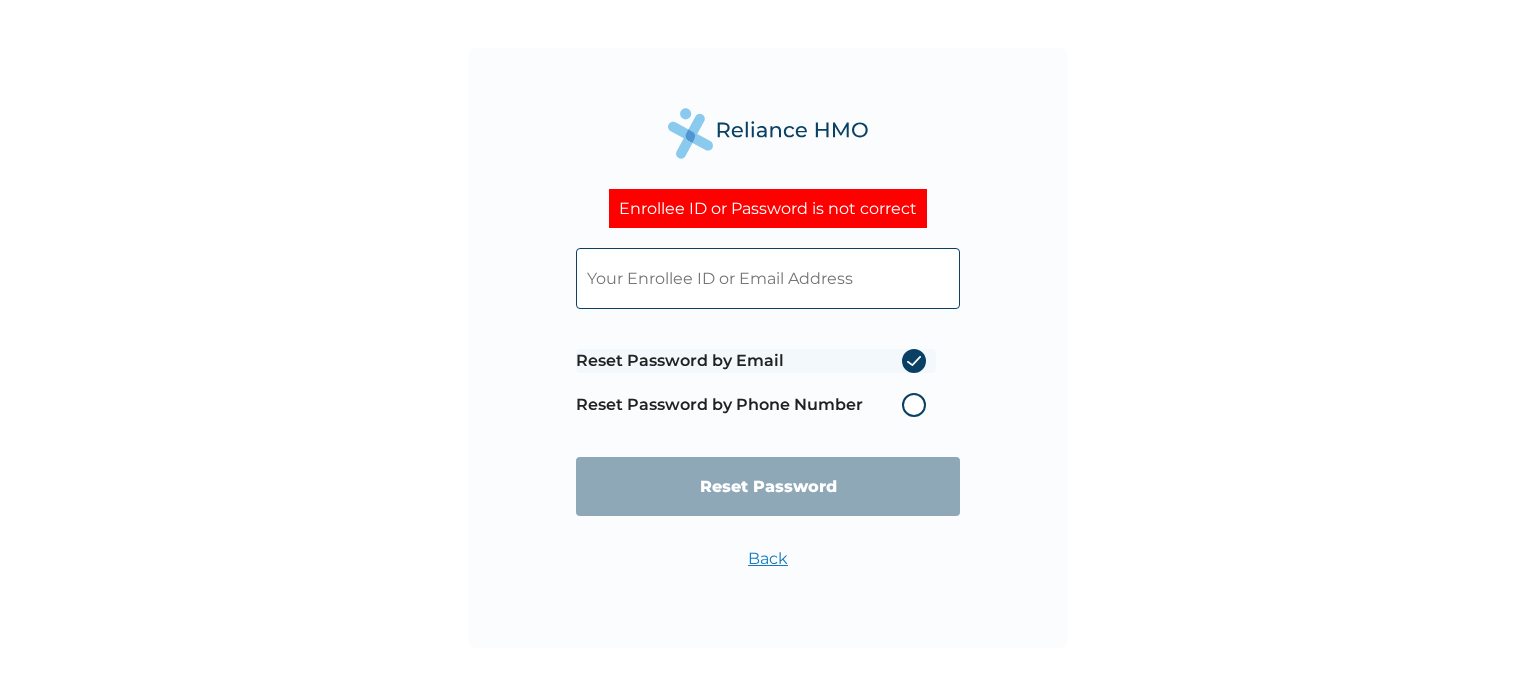 radio on "true" 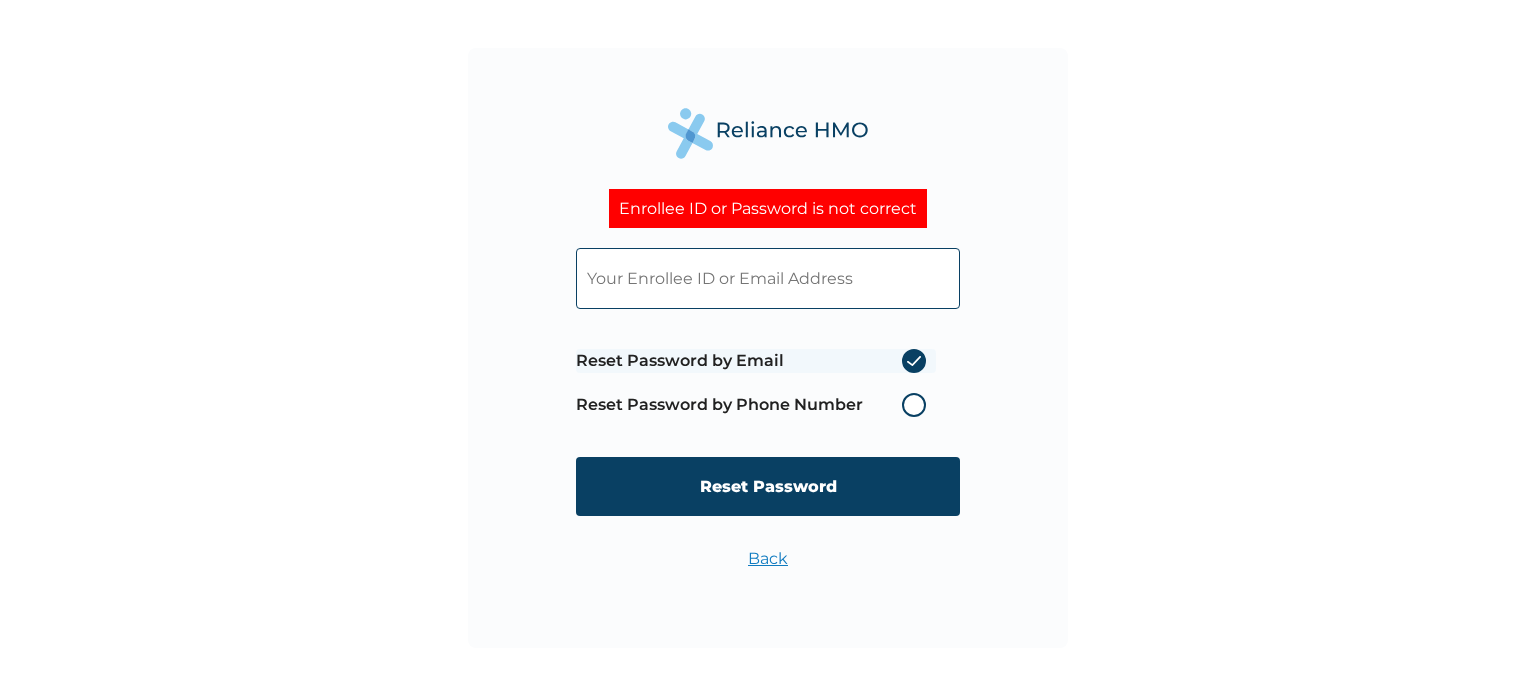 click at bounding box center [768, 278] 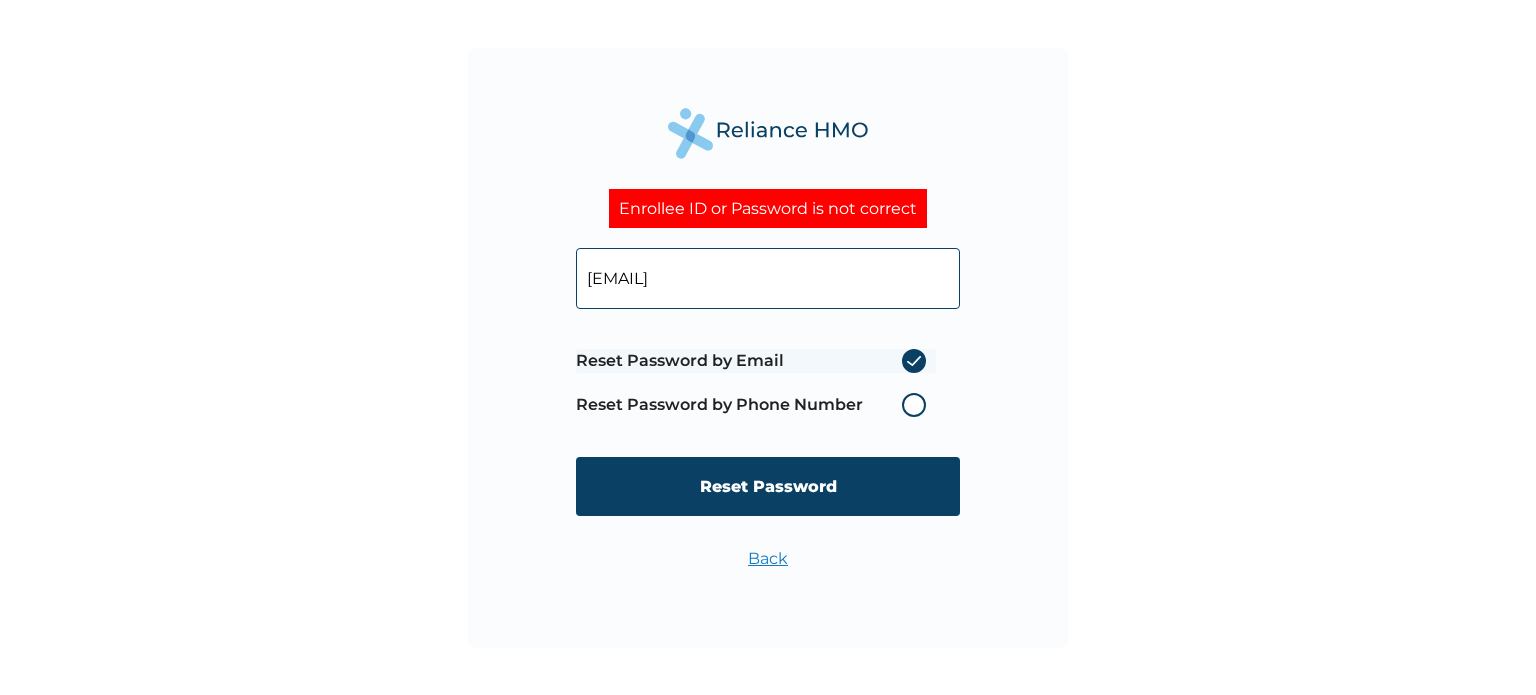 click on "Reset Password by Email" at bounding box center (756, 361) 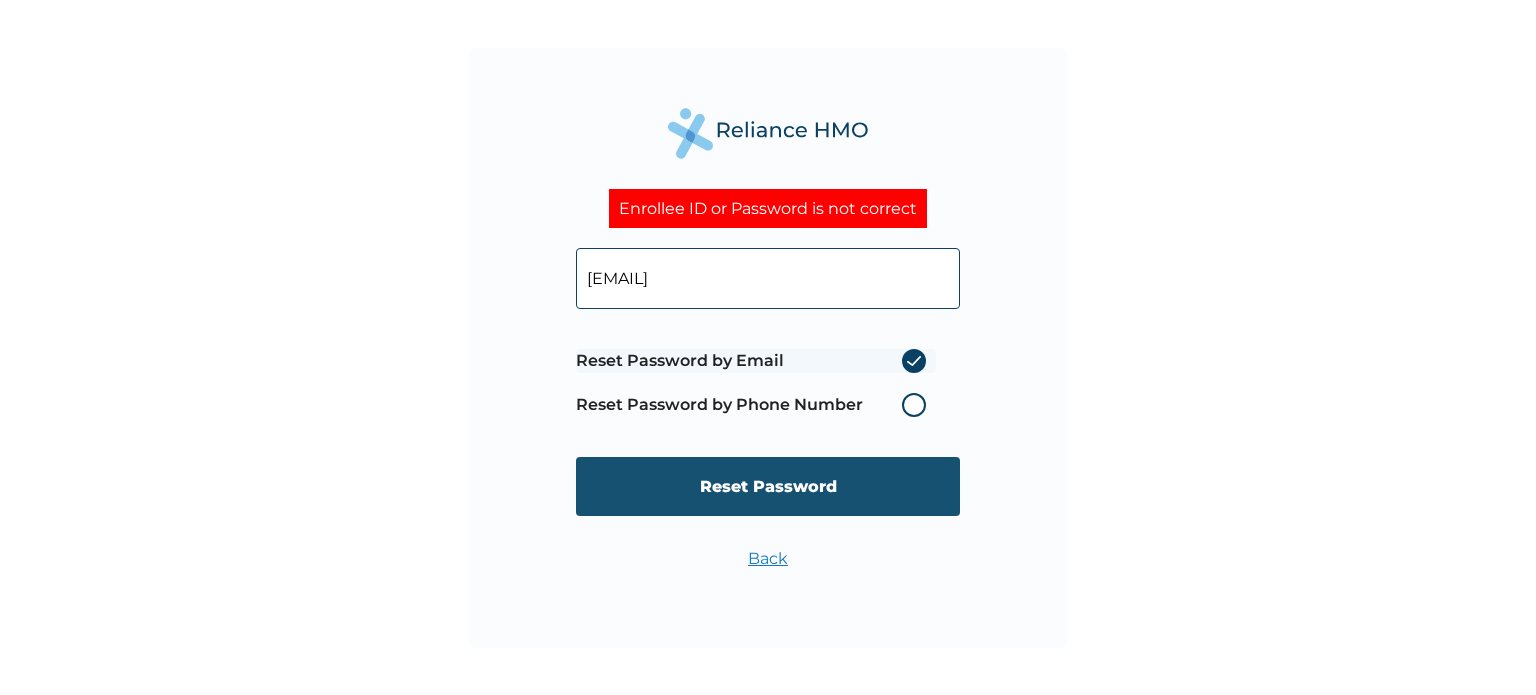 click on "Reset Password" at bounding box center [768, 486] 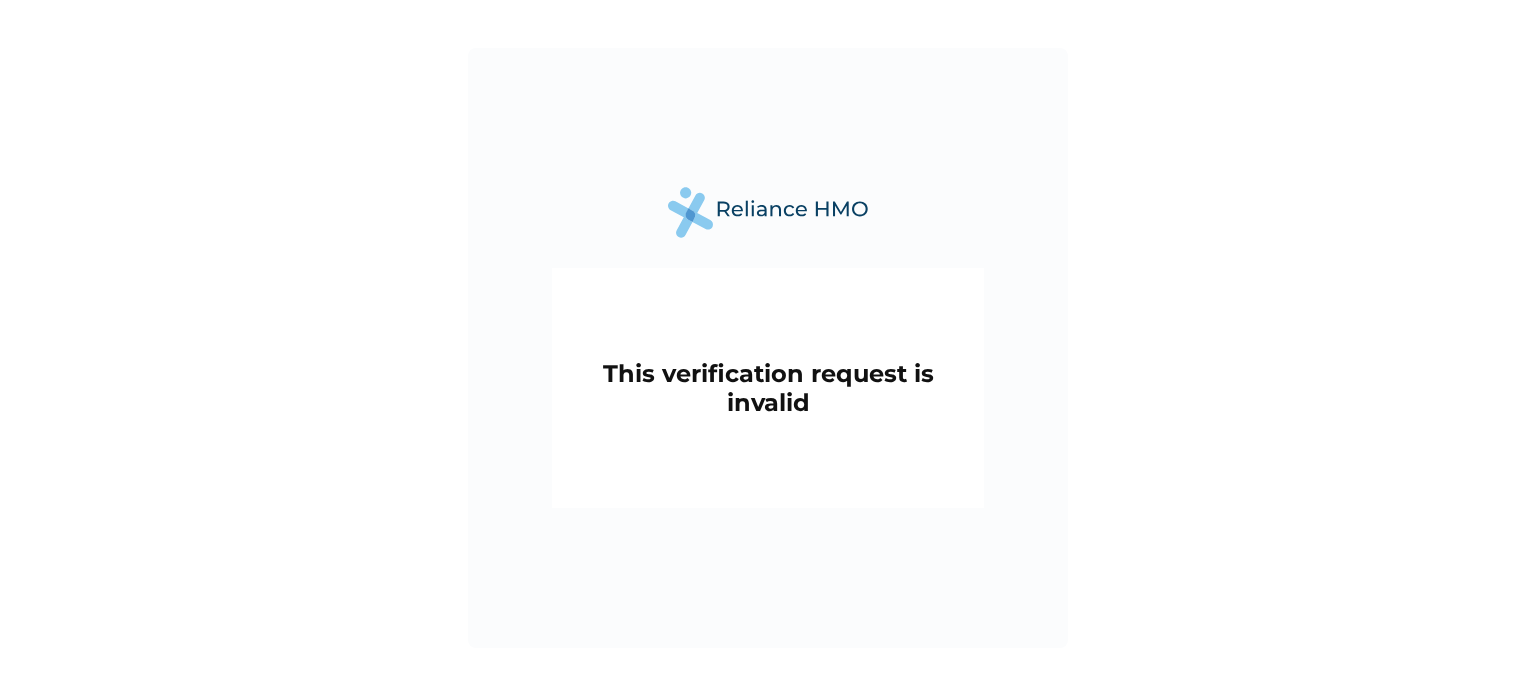 scroll, scrollTop: 0, scrollLeft: 0, axis: both 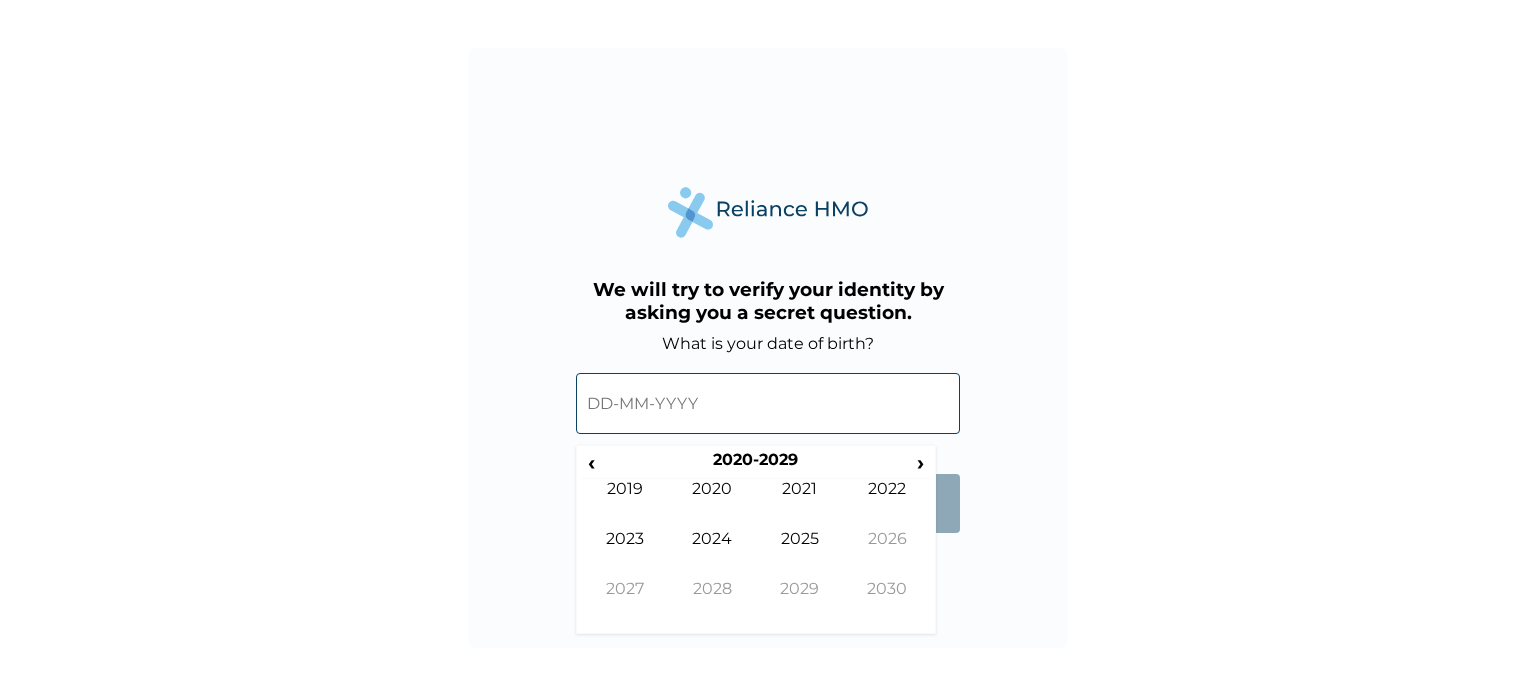 click at bounding box center (768, 403) 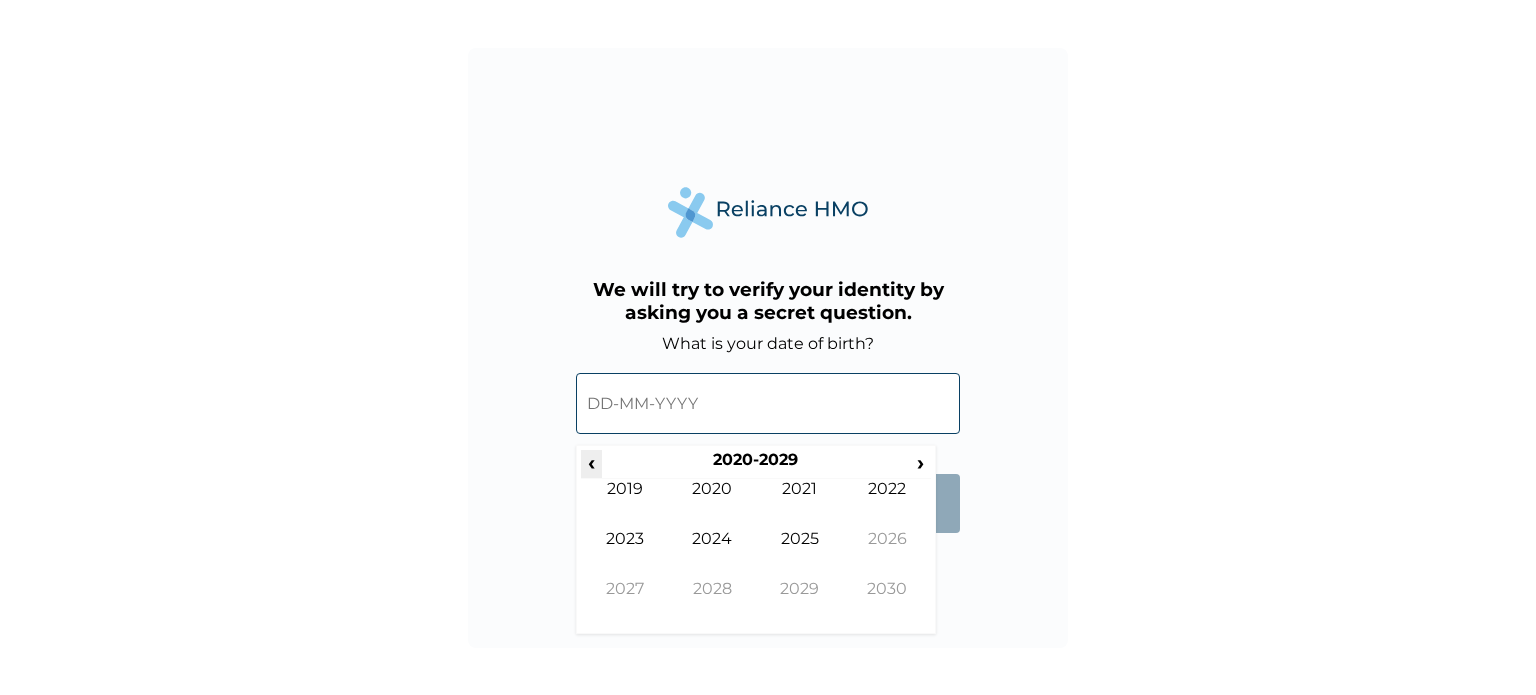 click on "‹" at bounding box center [591, 462] 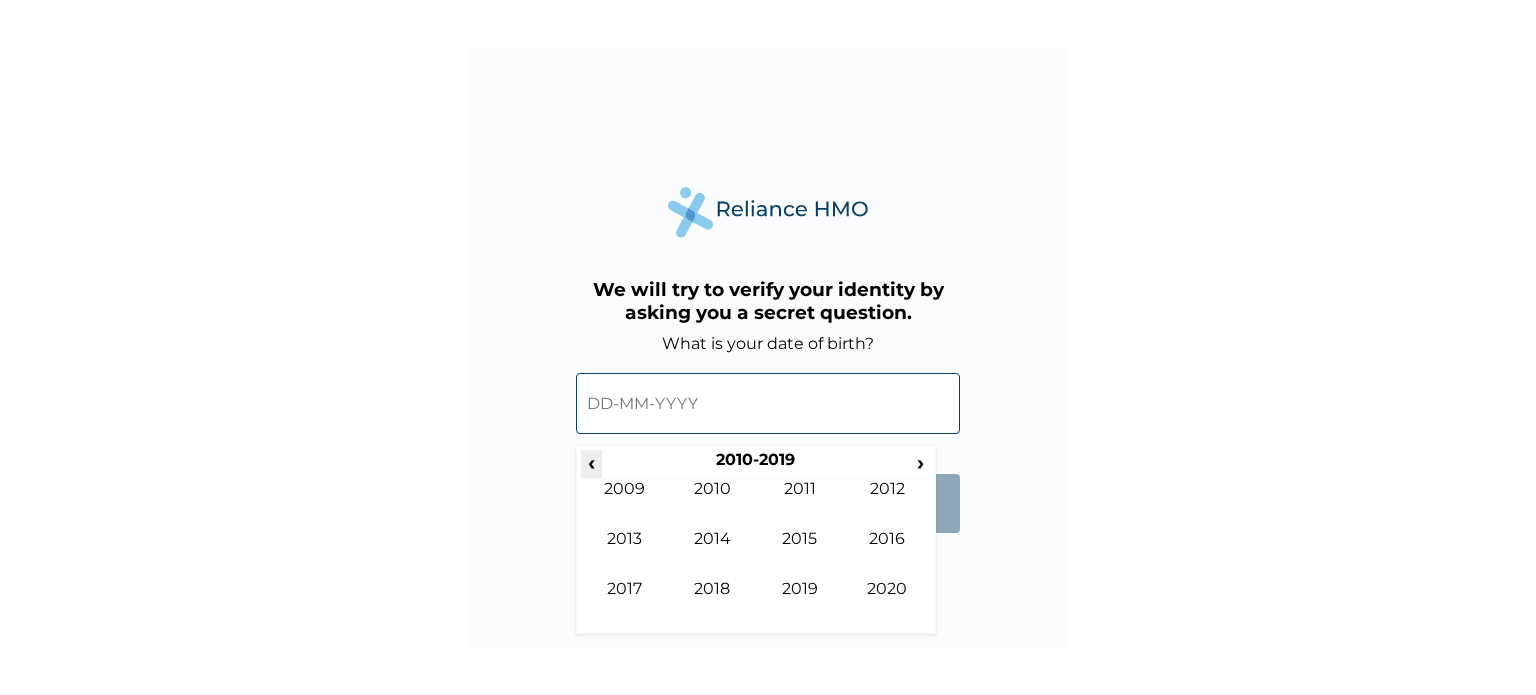 click on "‹" at bounding box center (591, 462) 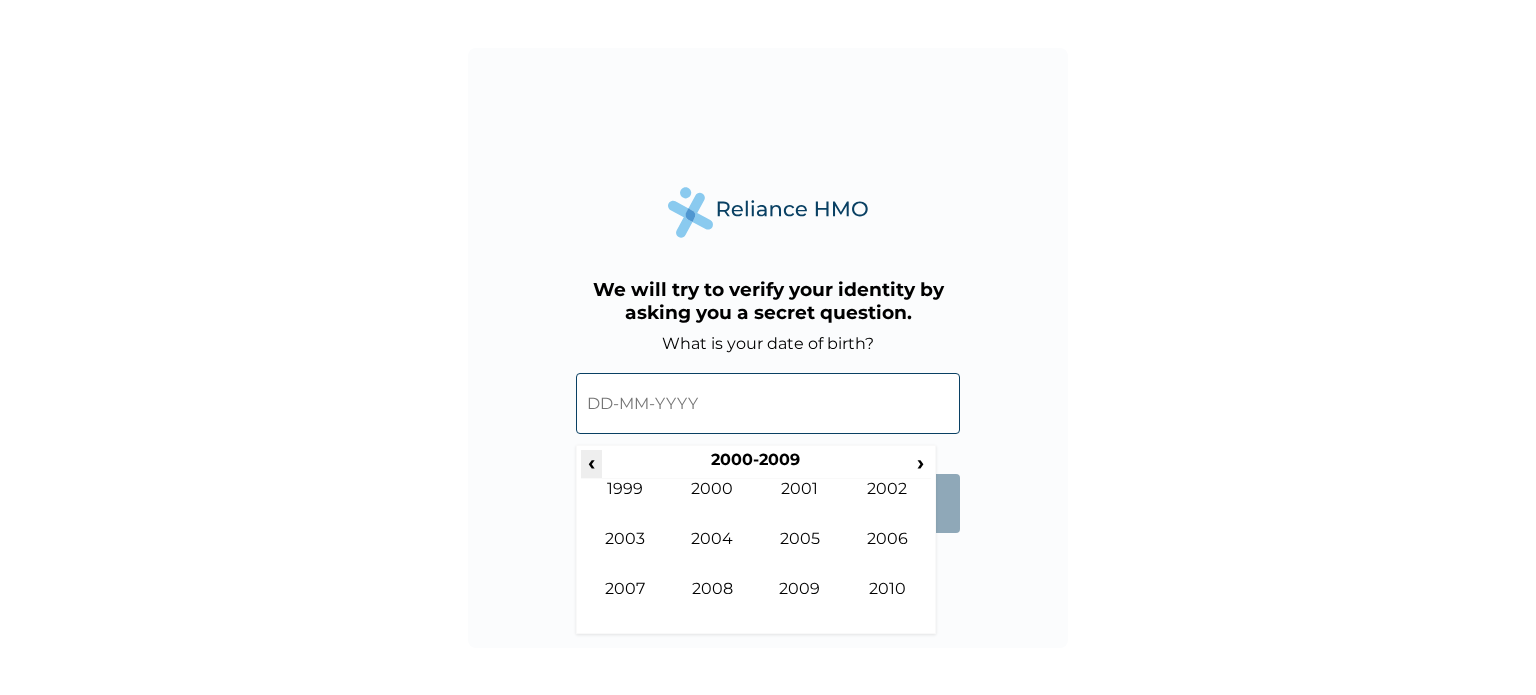 click on "‹" at bounding box center [591, 462] 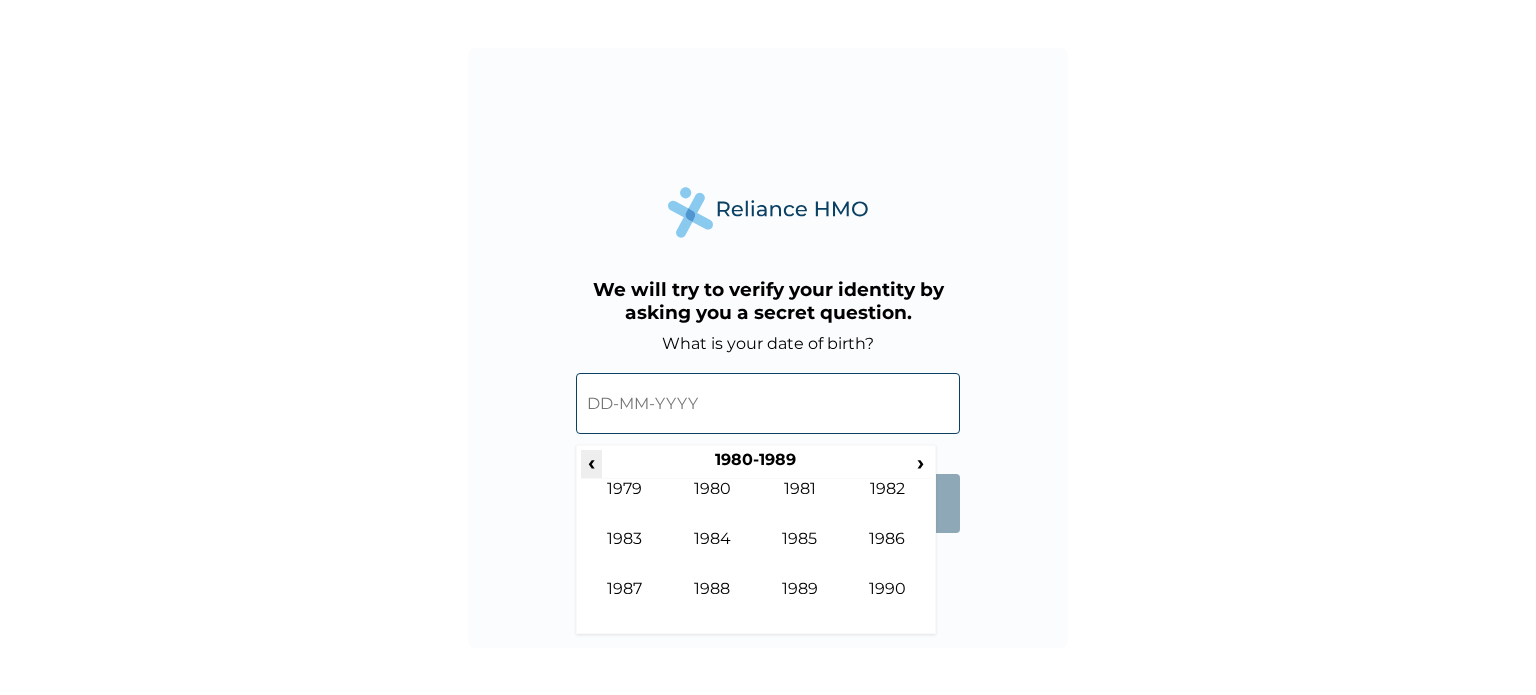 click on "‹" at bounding box center (591, 462) 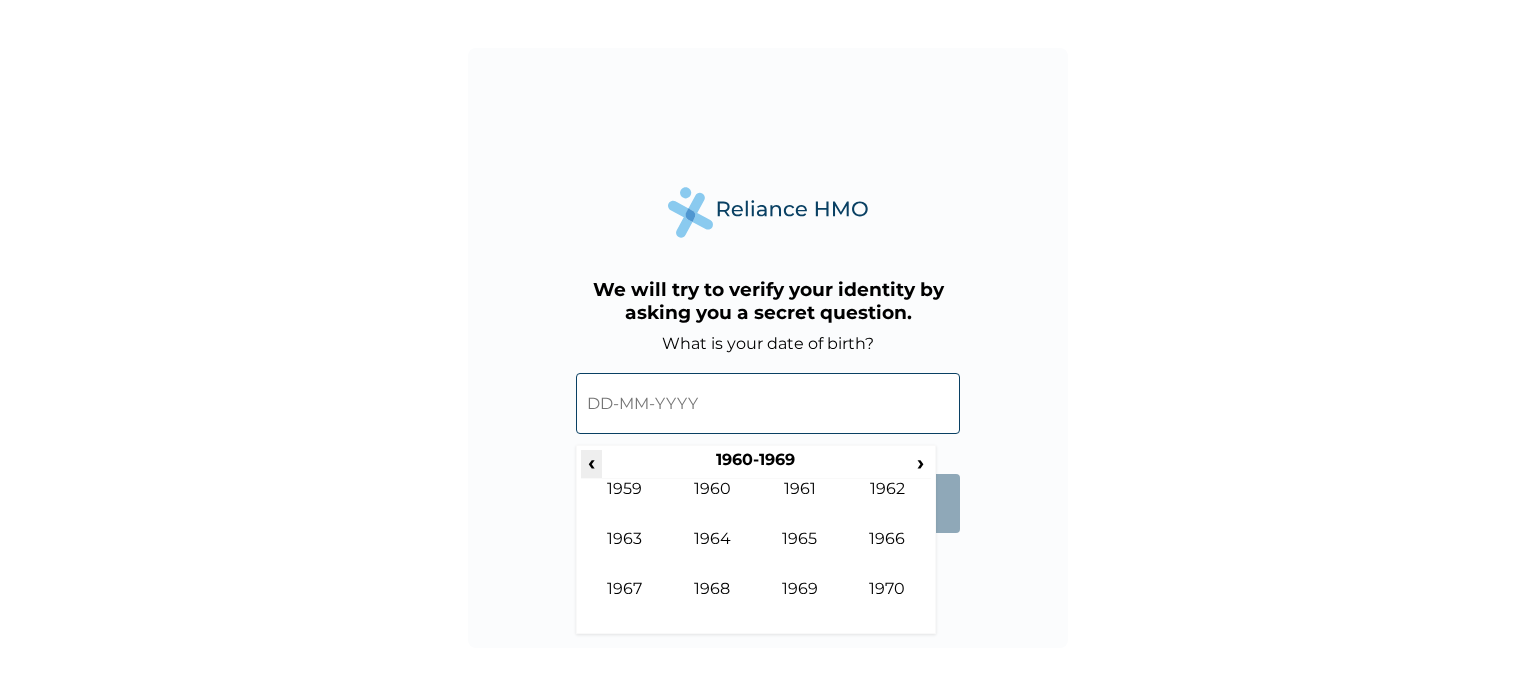 click on "‹" at bounding box center (591, 462) 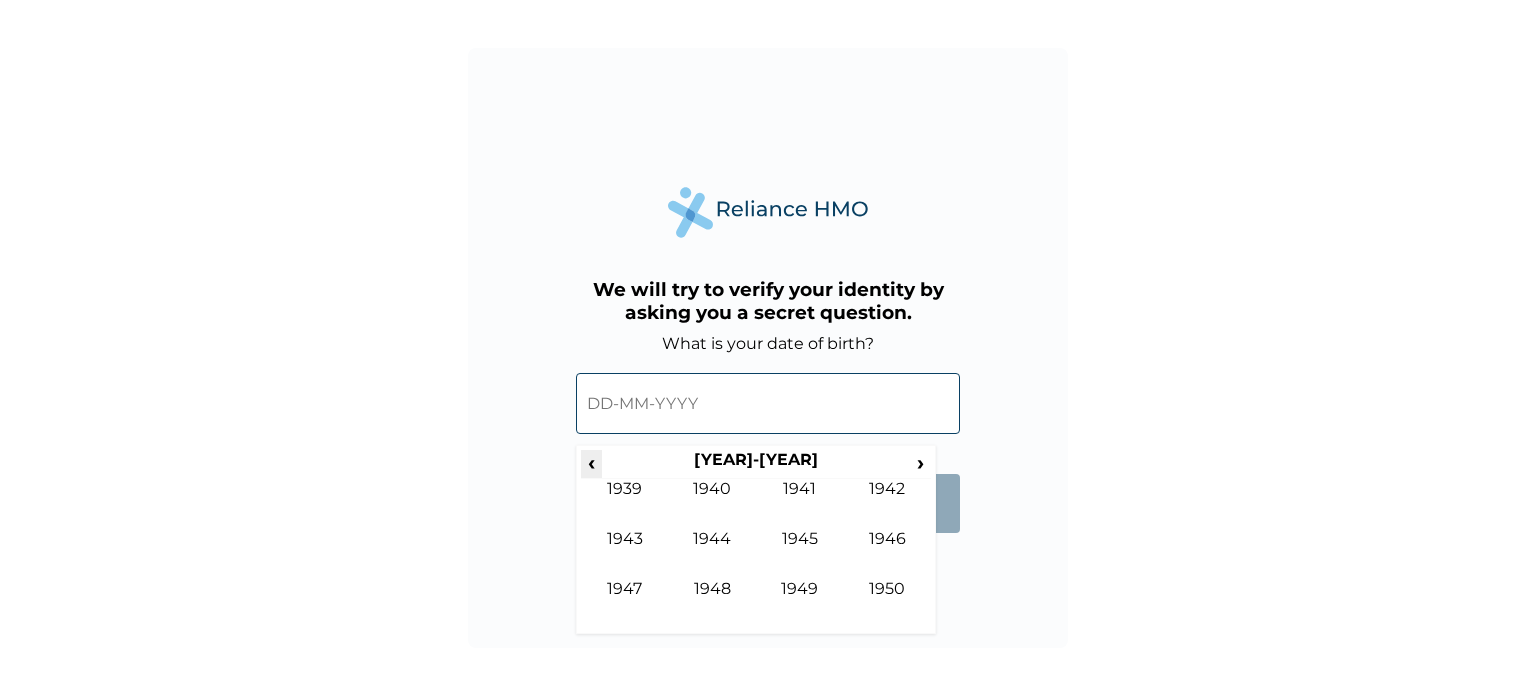 click on "‹" at bounding box center (591, 462) 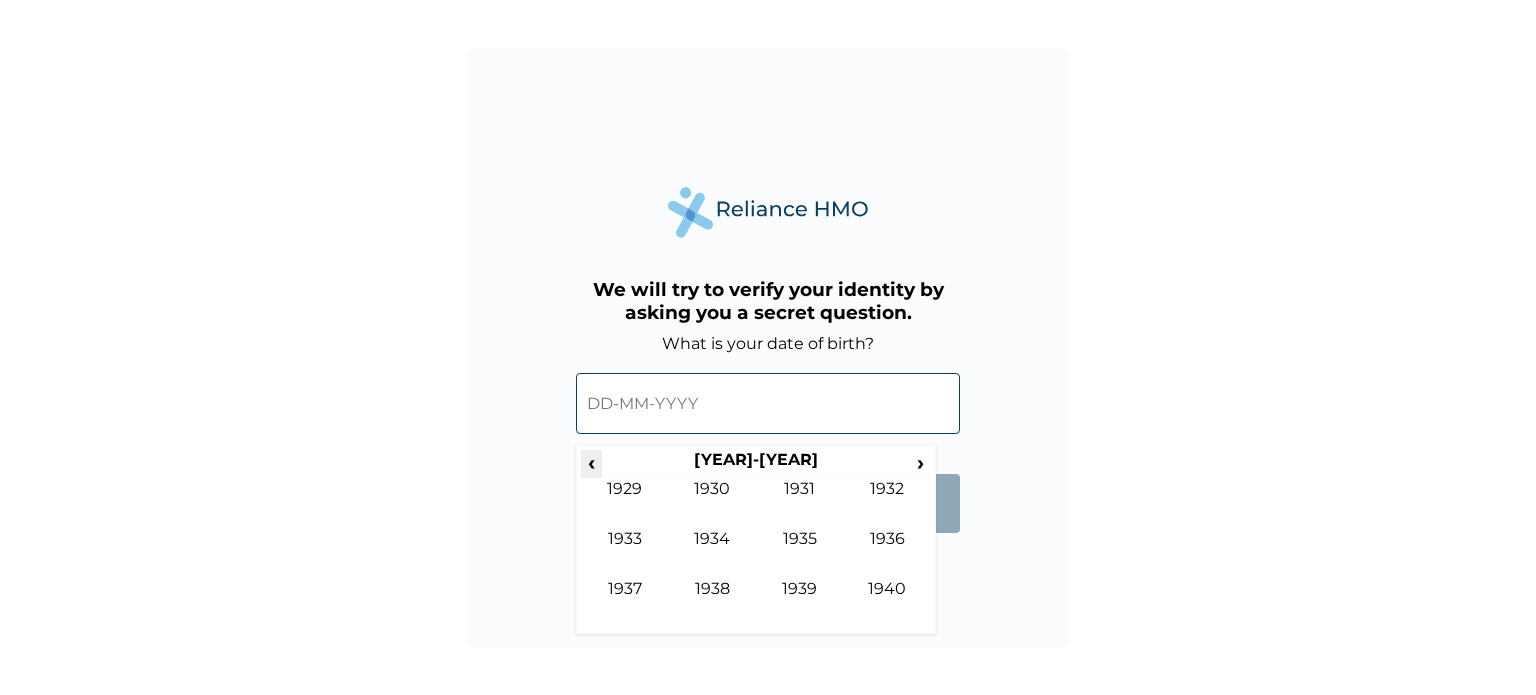 click on "‹" at bounding box center (591, 462) 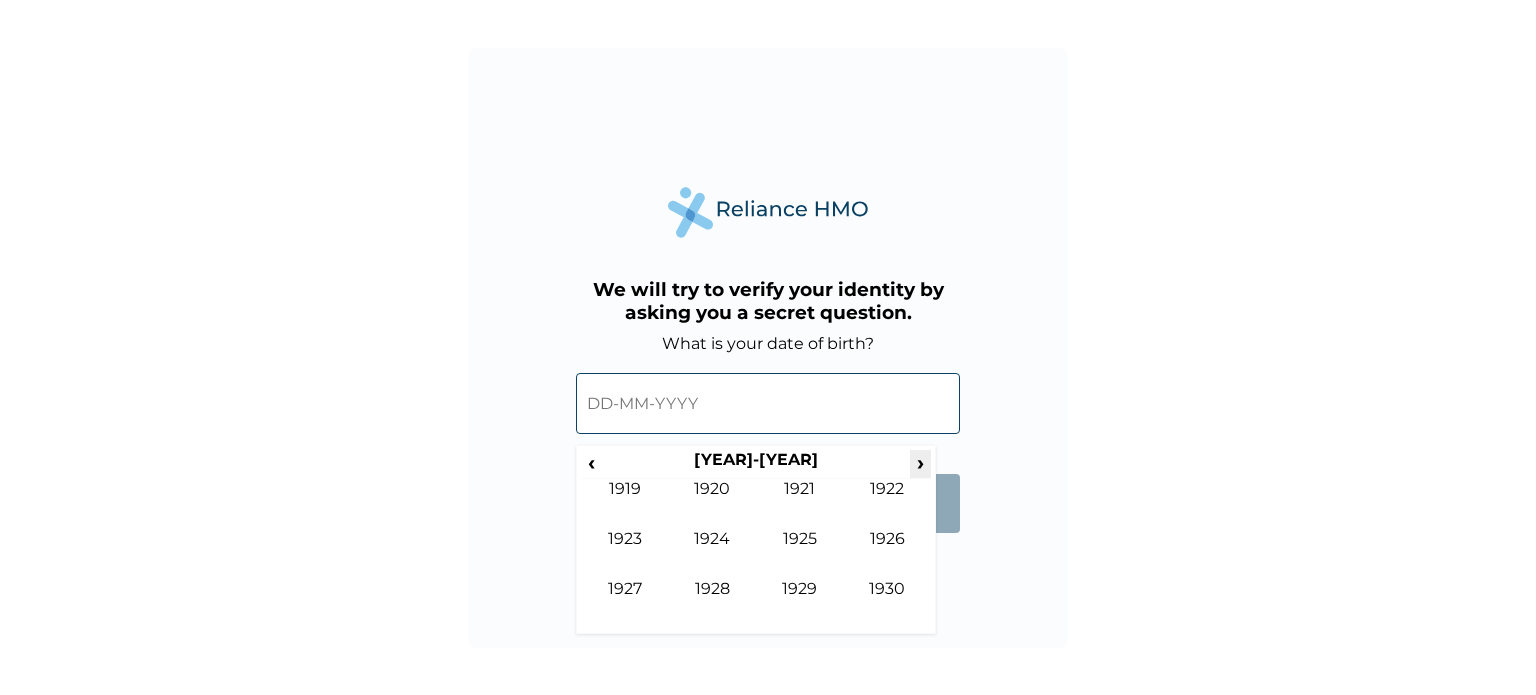click on "›" at bounding box center [921, 462] 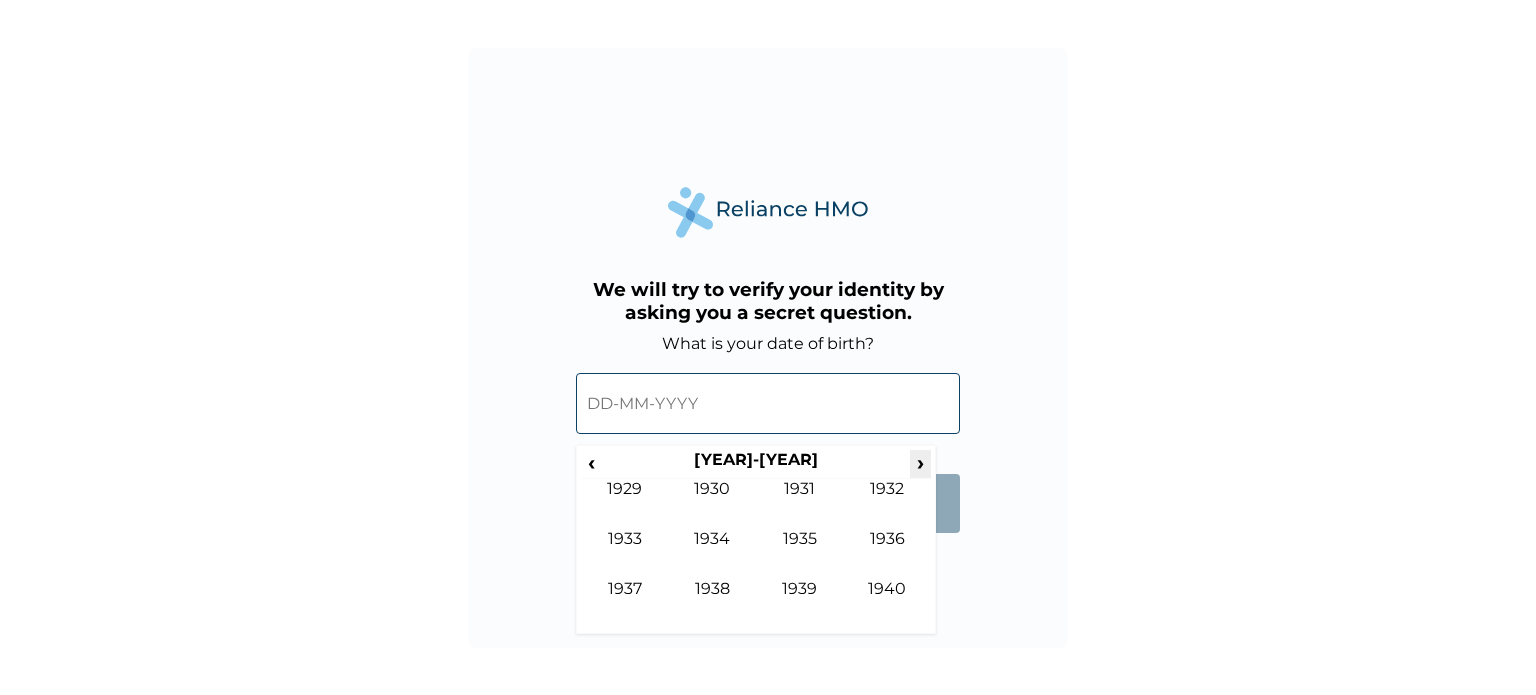 click on "›" at bounding box center [921, 462] 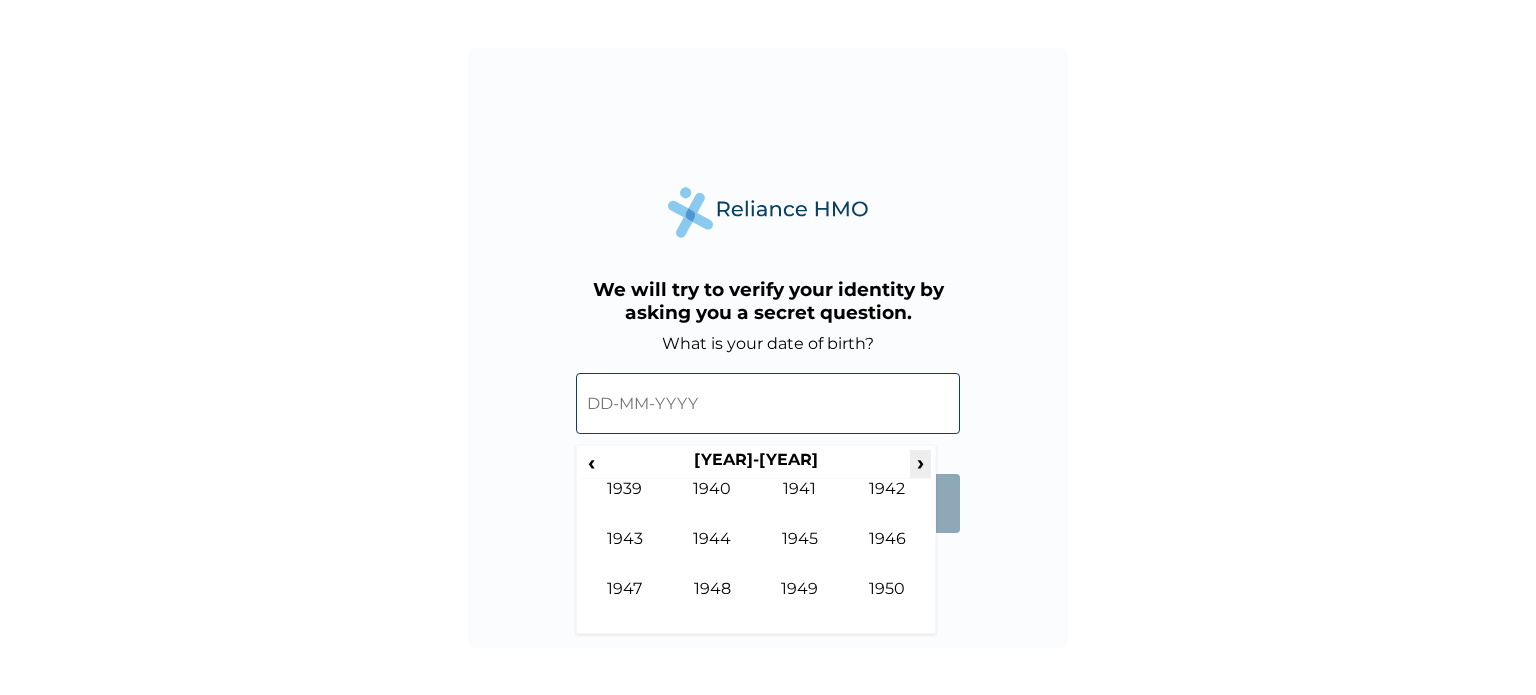 click on "›" at bounding box center [921, 462] 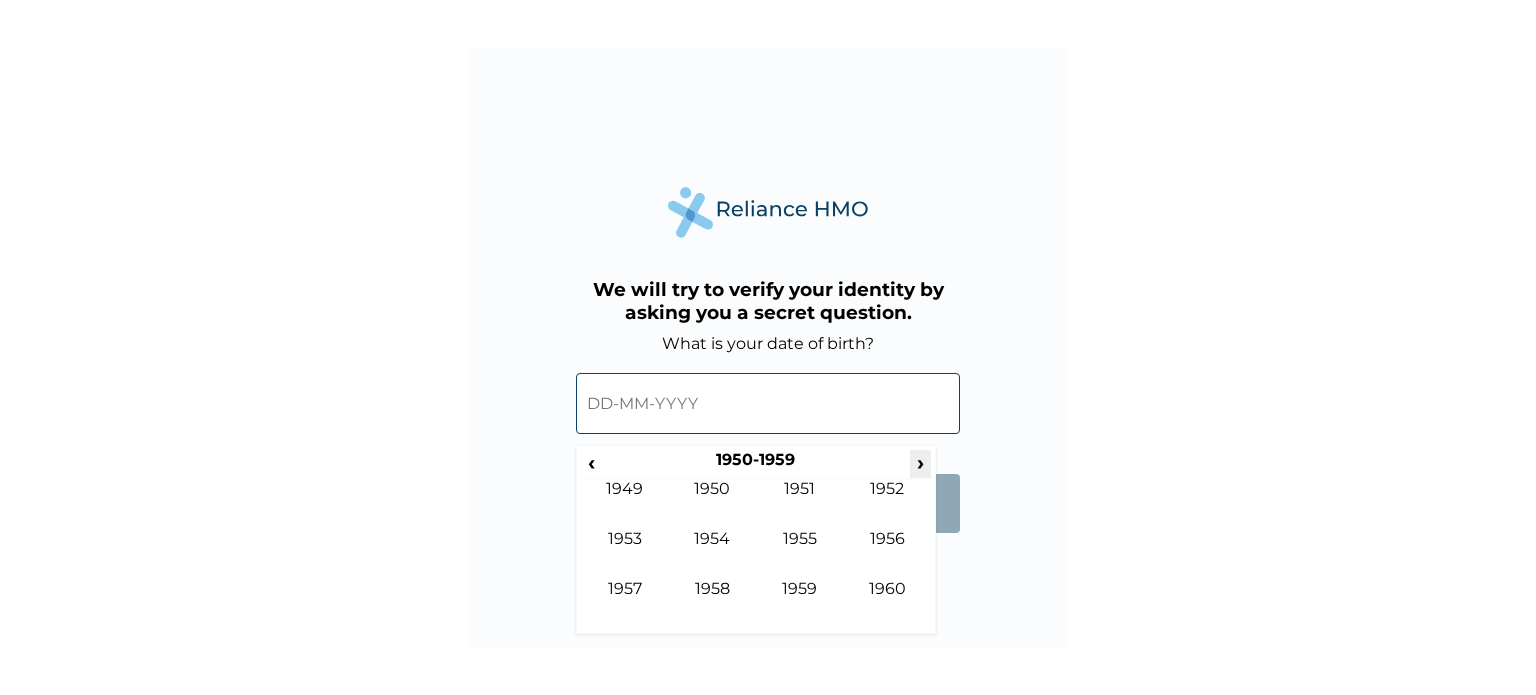 click on "›" at bounding box center (921, 462) 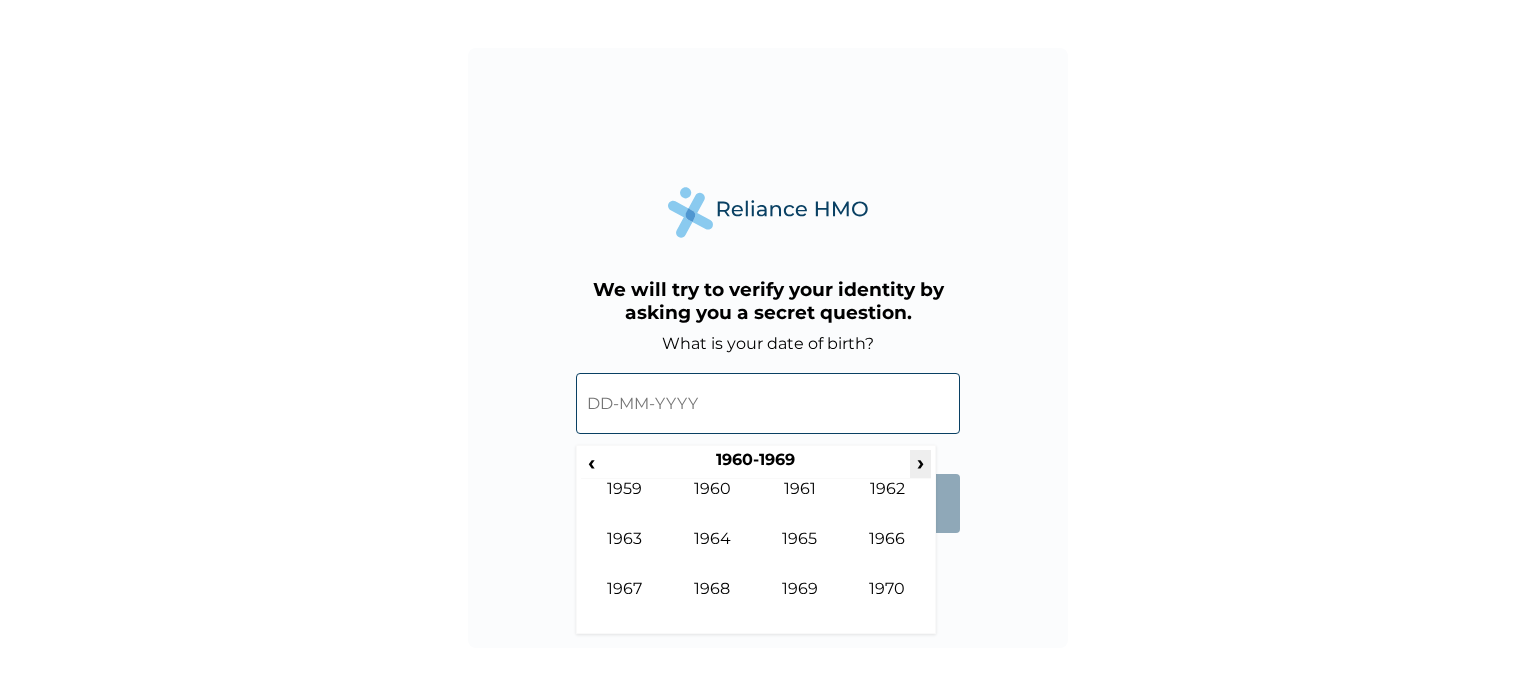 click on "›" at bounding box center (921, 462) 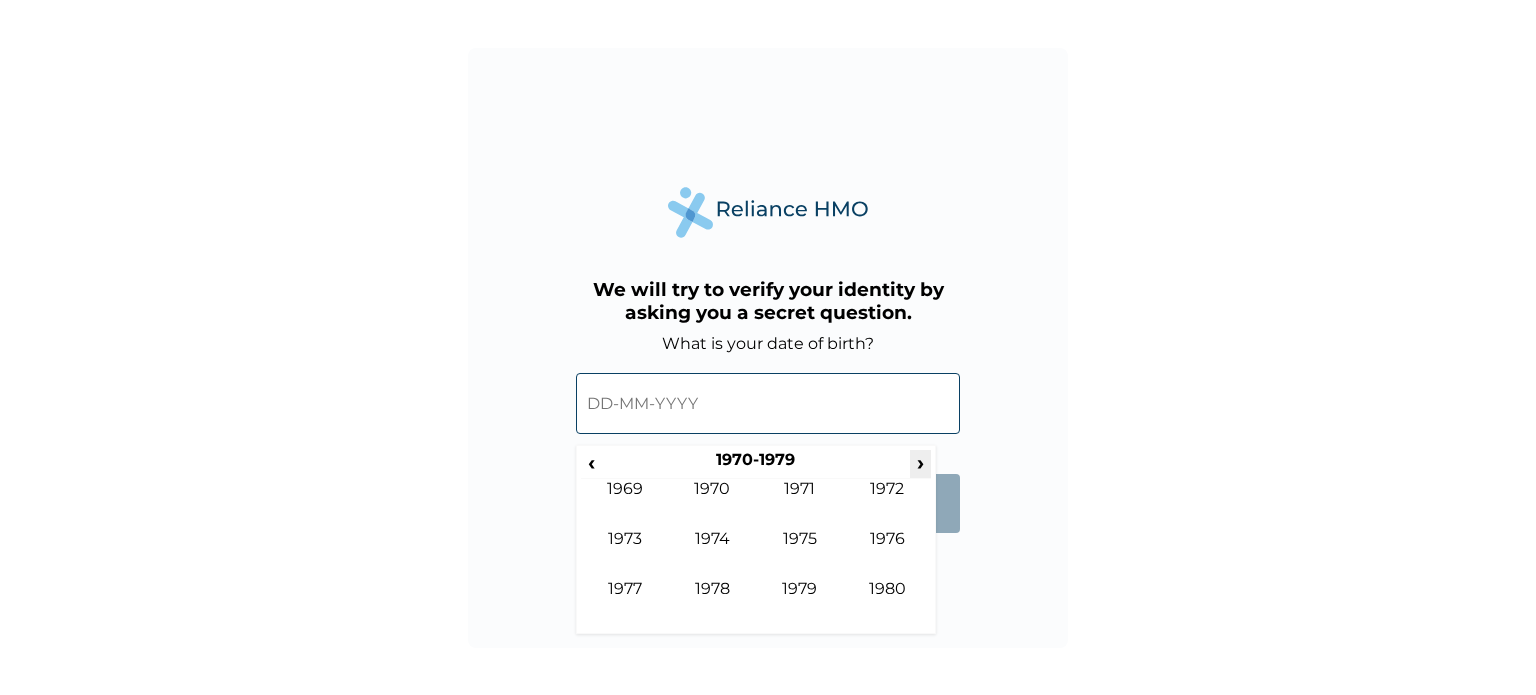 click on "›" at bounding box center (921, 462) 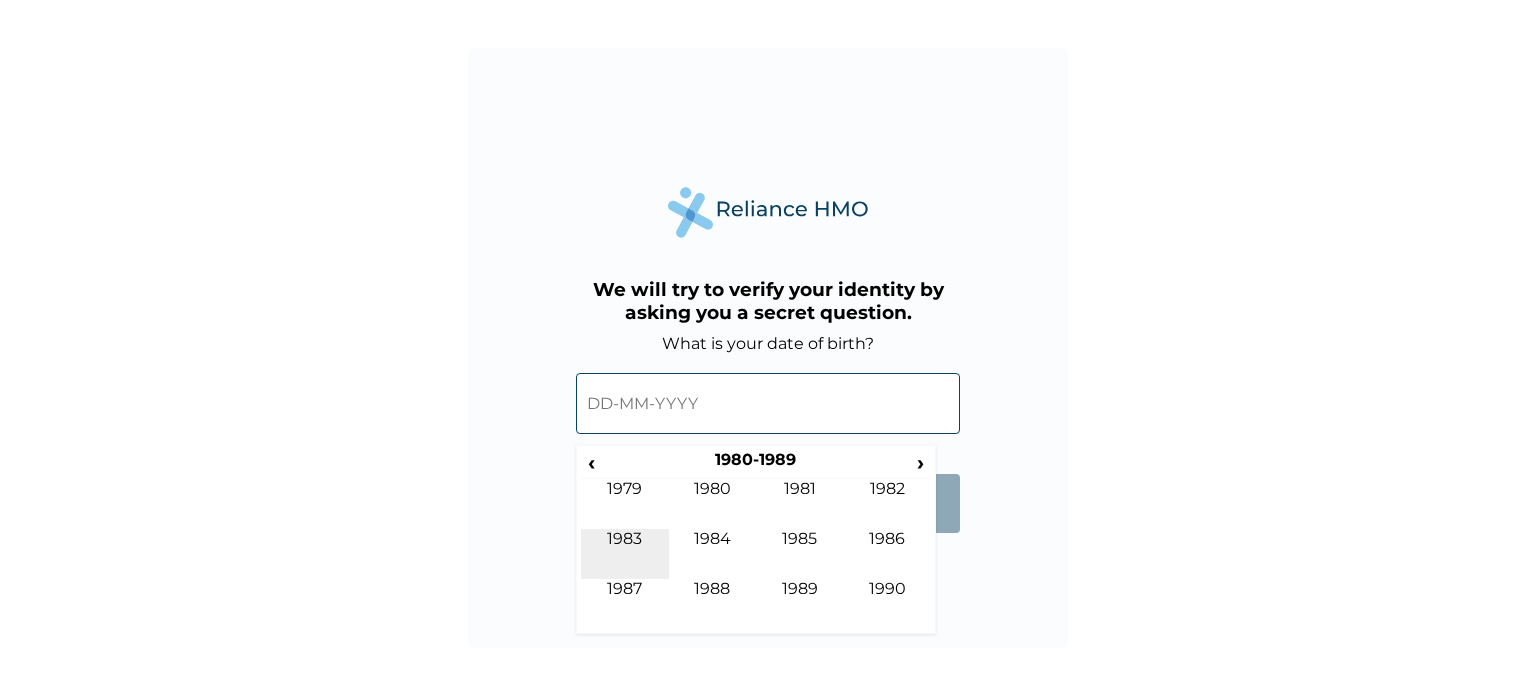 click on "1983" at bounding box center [625, 554] 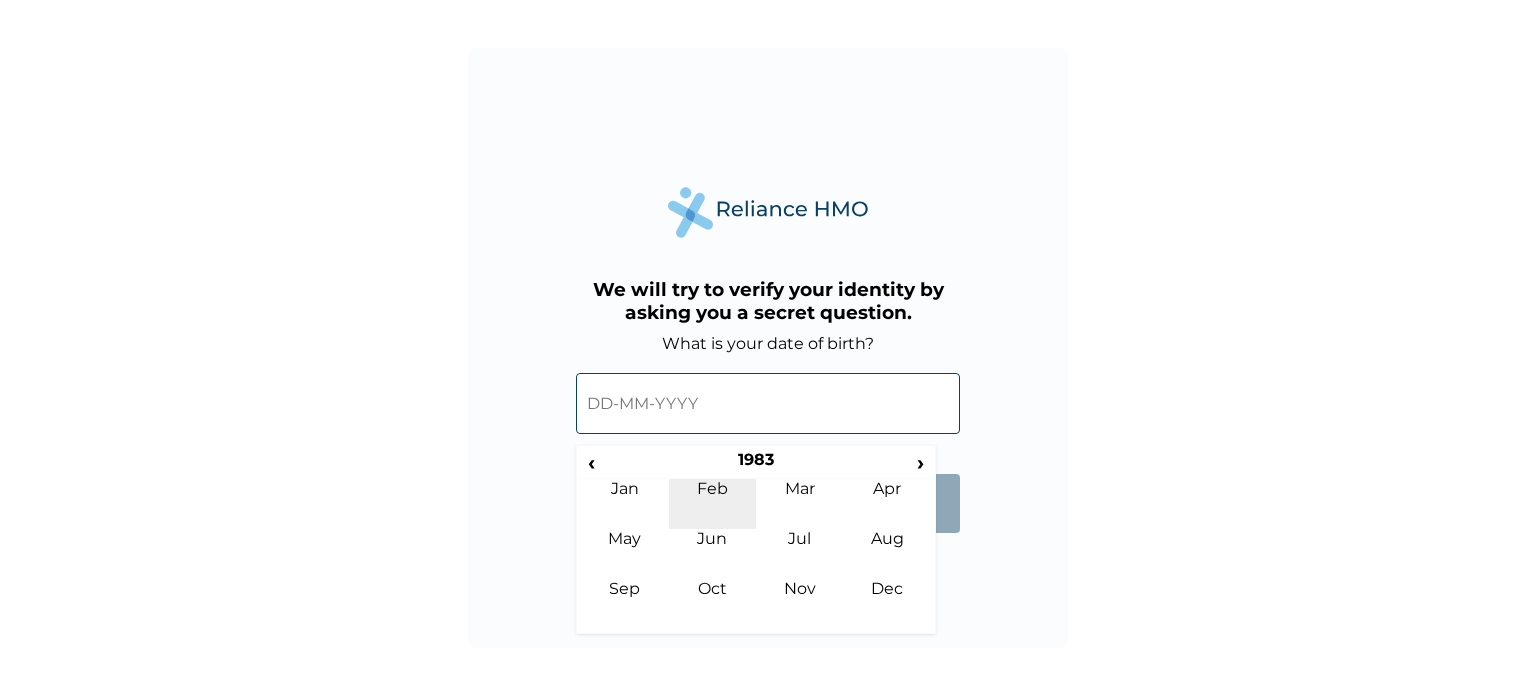 click on "Feb" at bounding box center (713, 504) 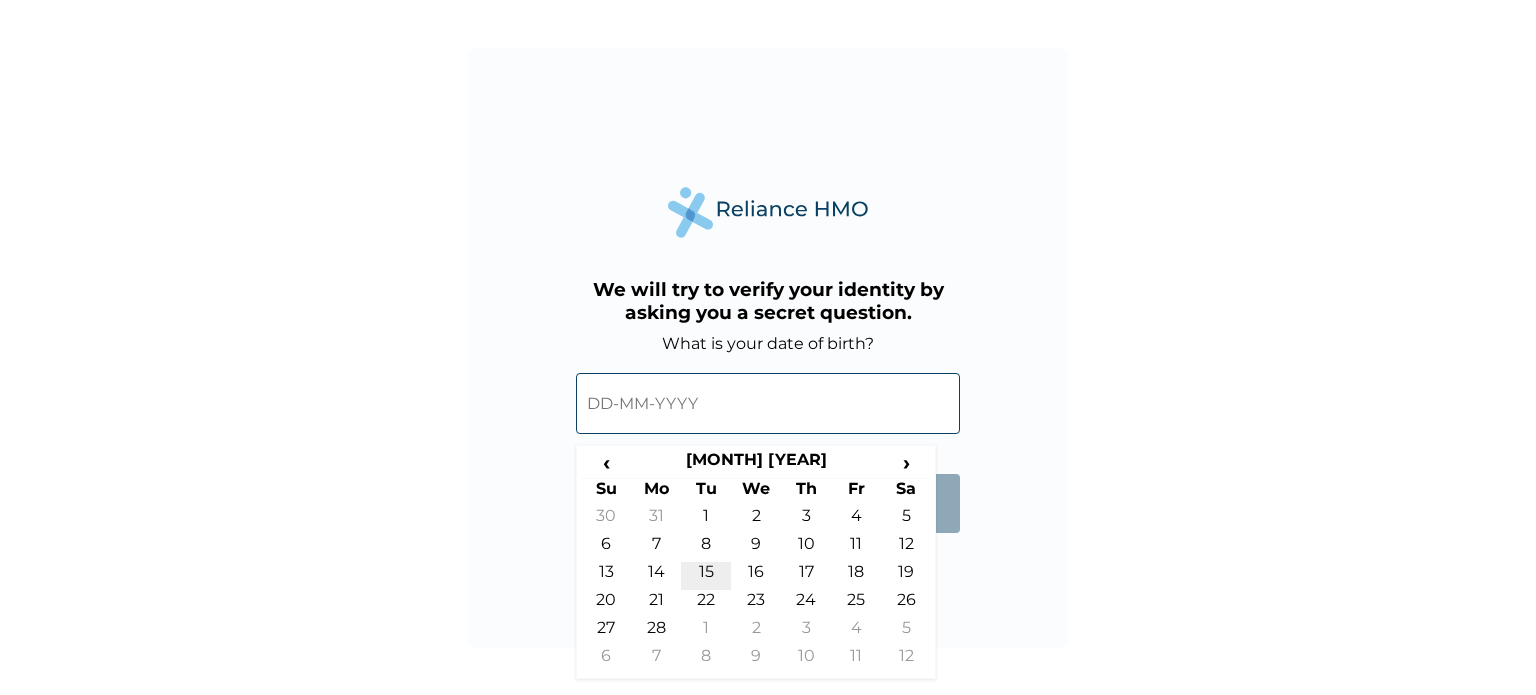 click on "15" at bounding box center (706, 576) 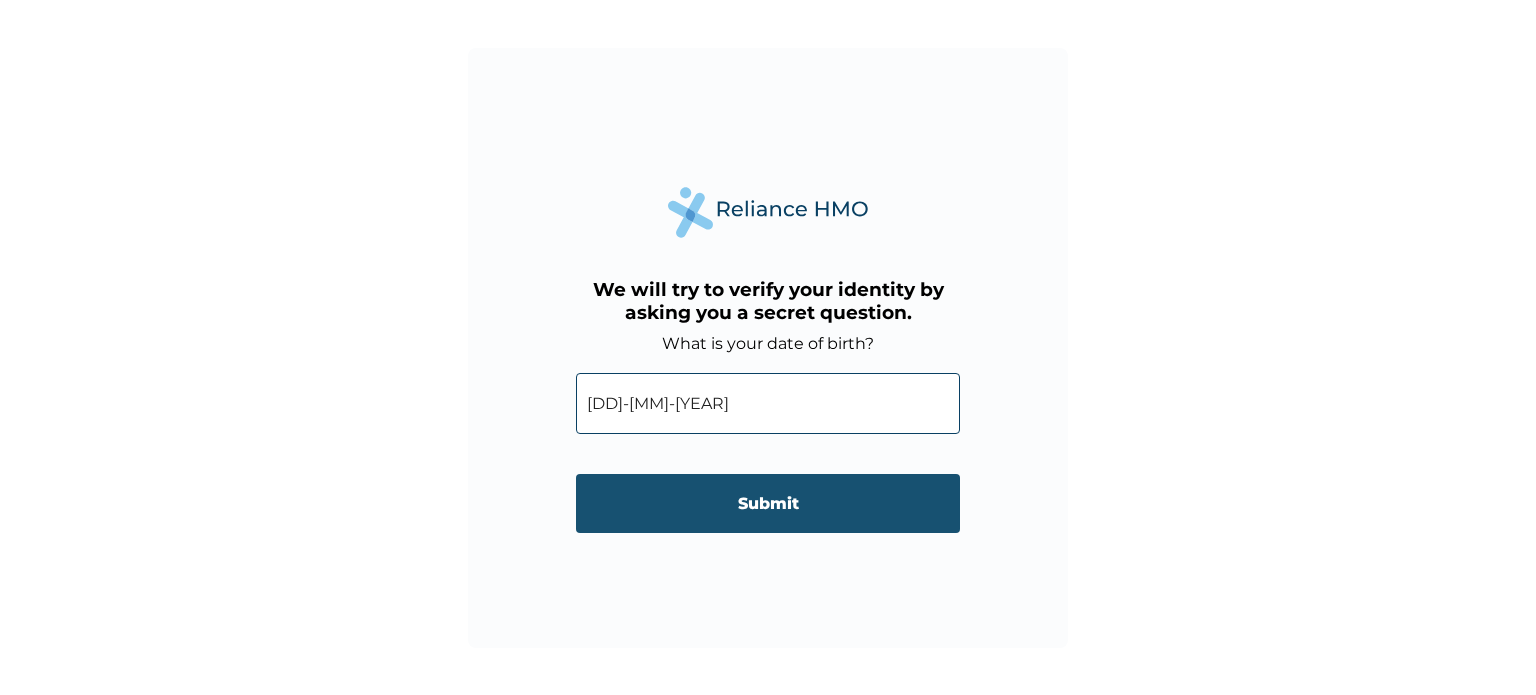 click on "Submit" at bounding box center (768, 503) 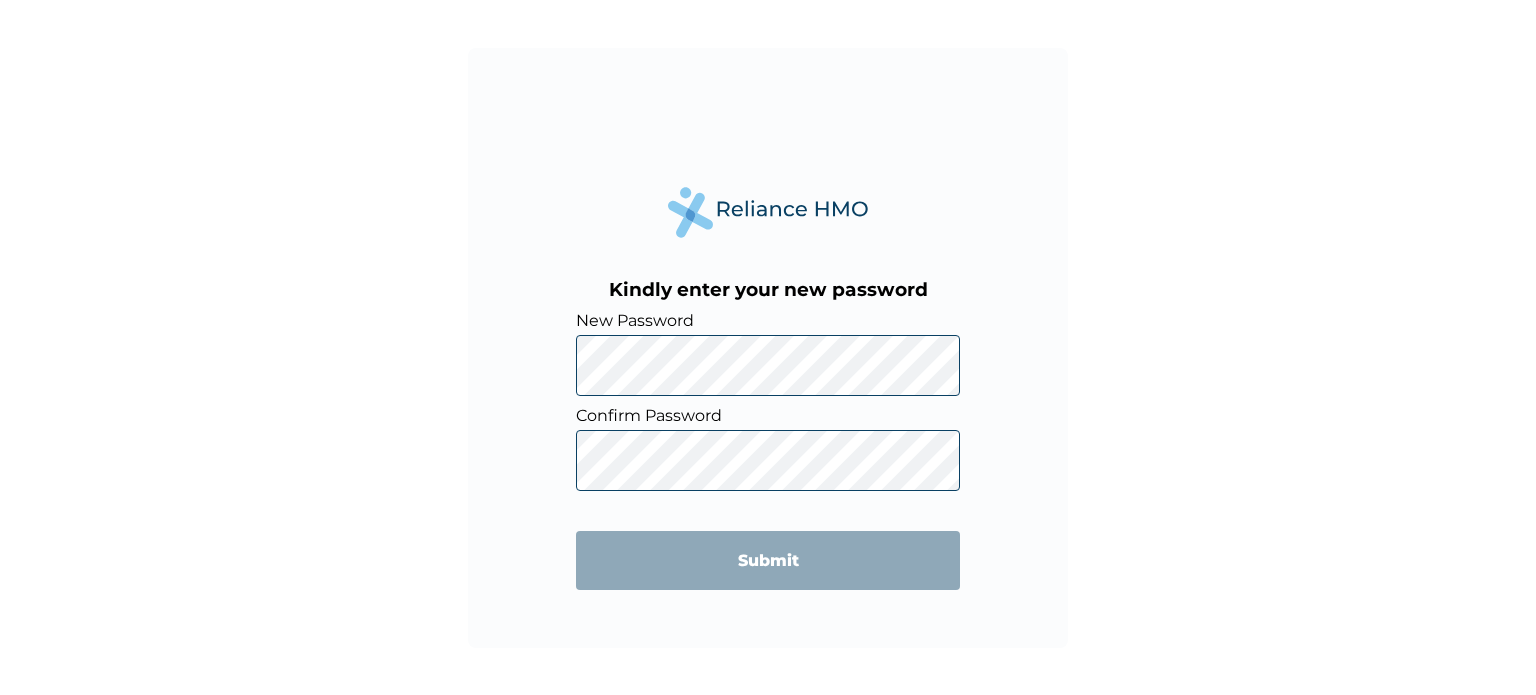 click on "Kindly enter your new password New Password Confirm Password Submit" at bounding box center [768, 347] 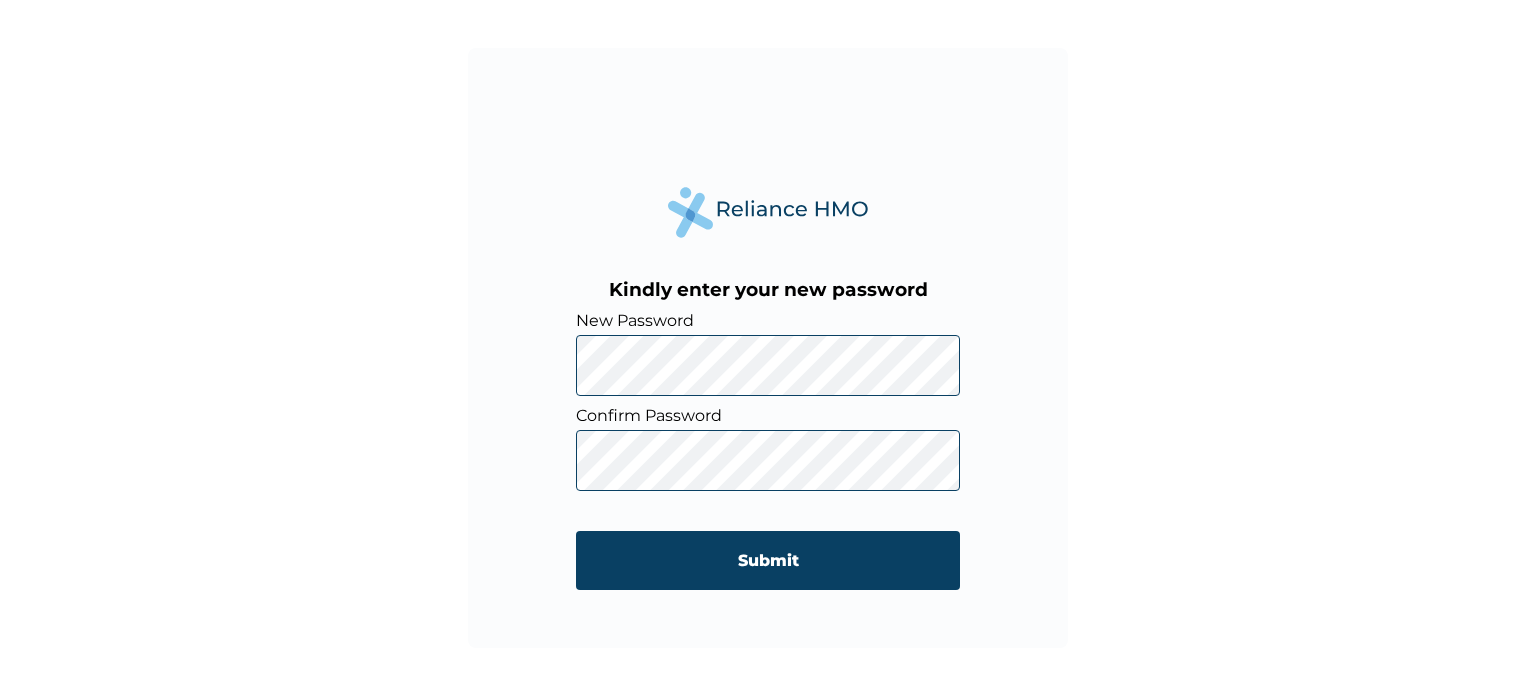click on "Kindly enter your new password New Password Confirm Password Submit" at bounding box center [768, 347] 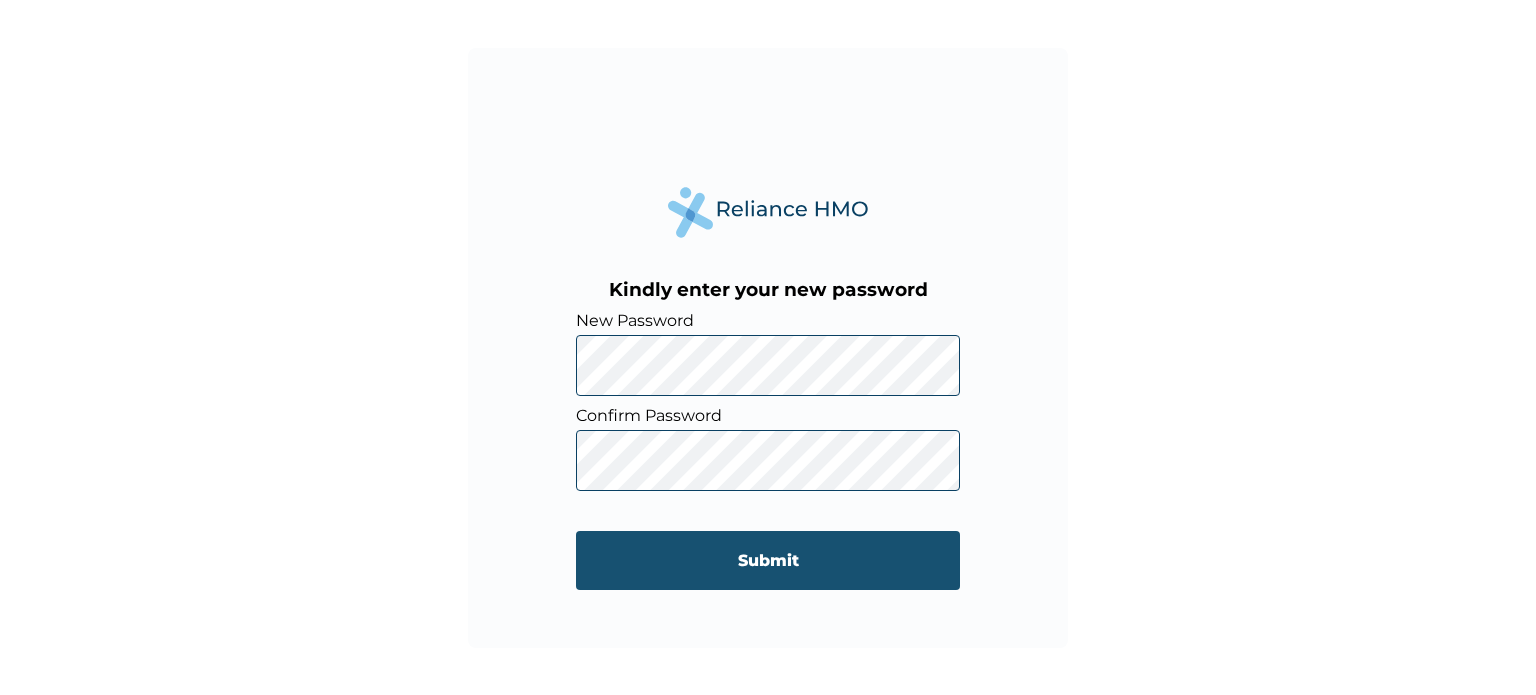 click on "Submit" at bounding box center [768, 560] 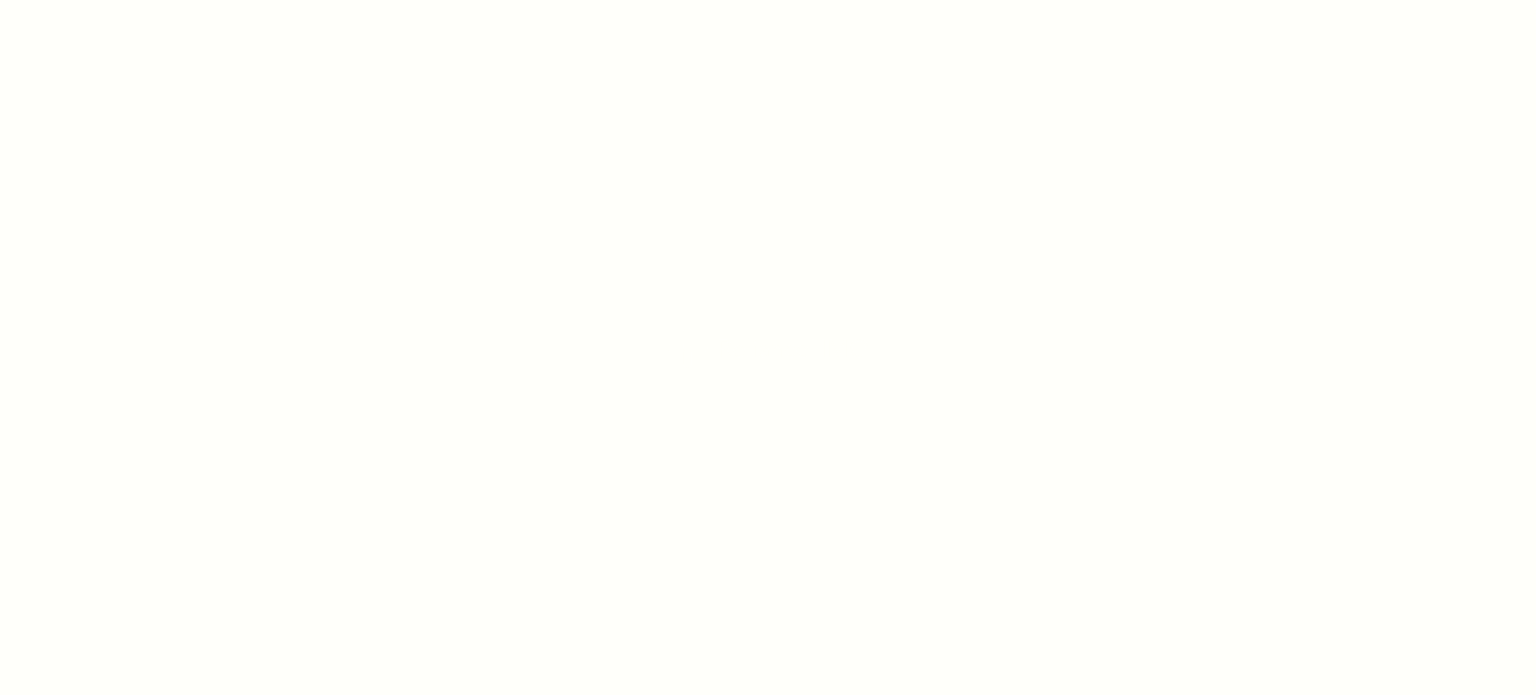 scroll, scrollTop: 0, scrollLeft: 0, axis: both 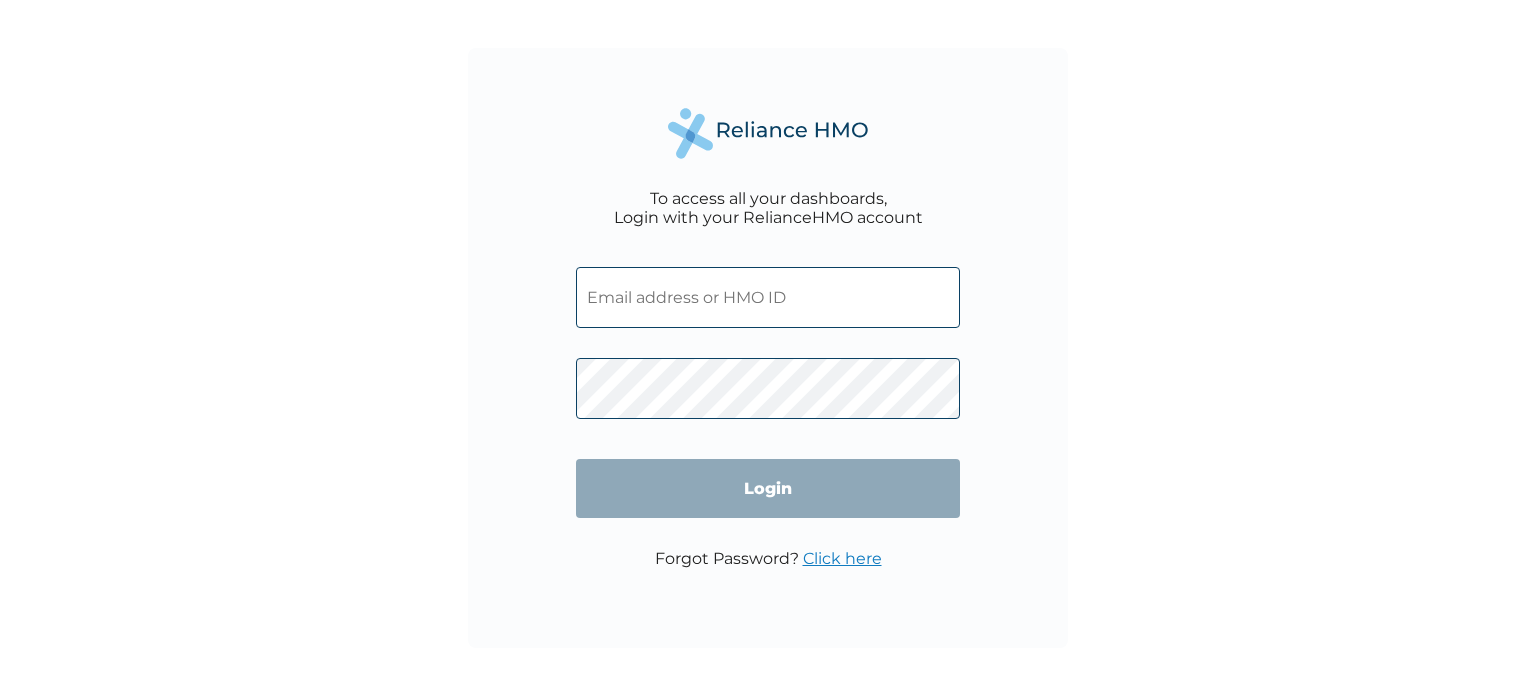 type on "jeff.arastus@jumia.com" 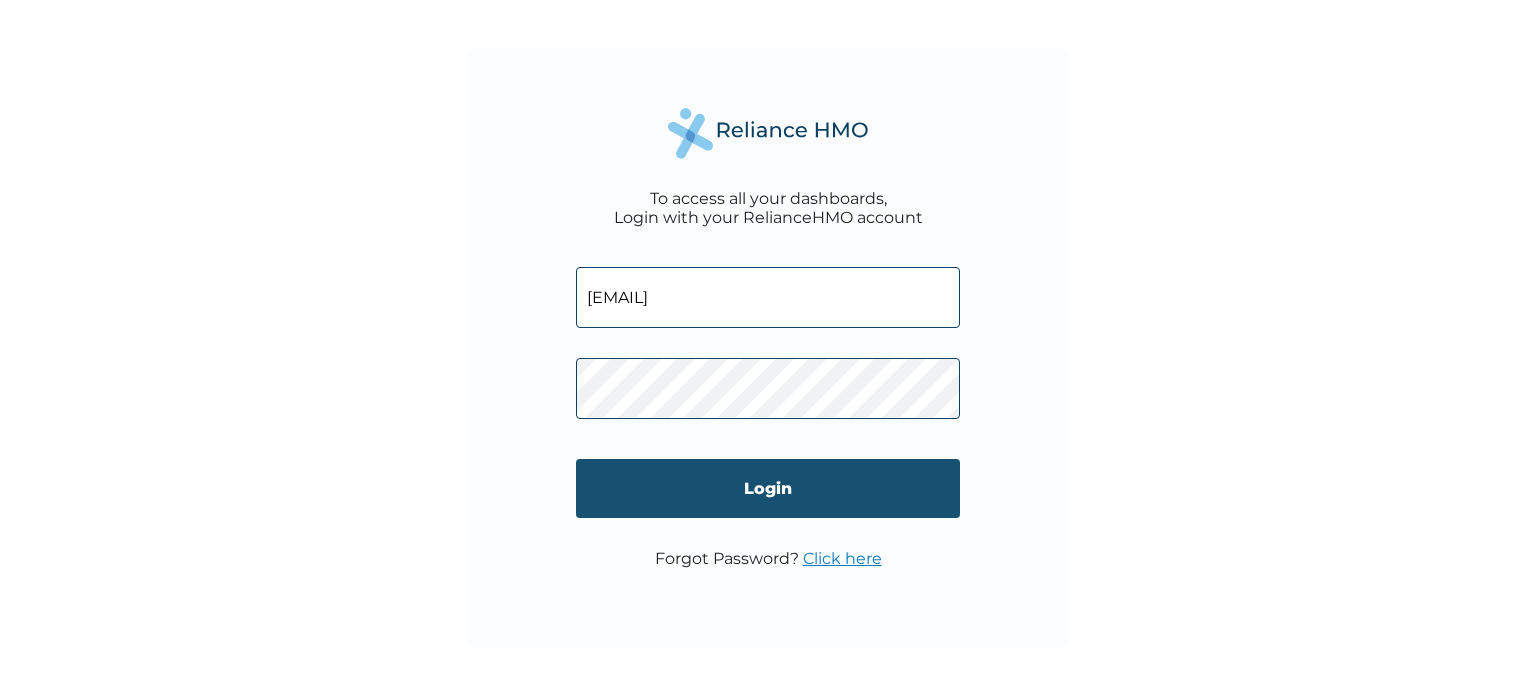 click on "Login" at bounding box center [768, 488] 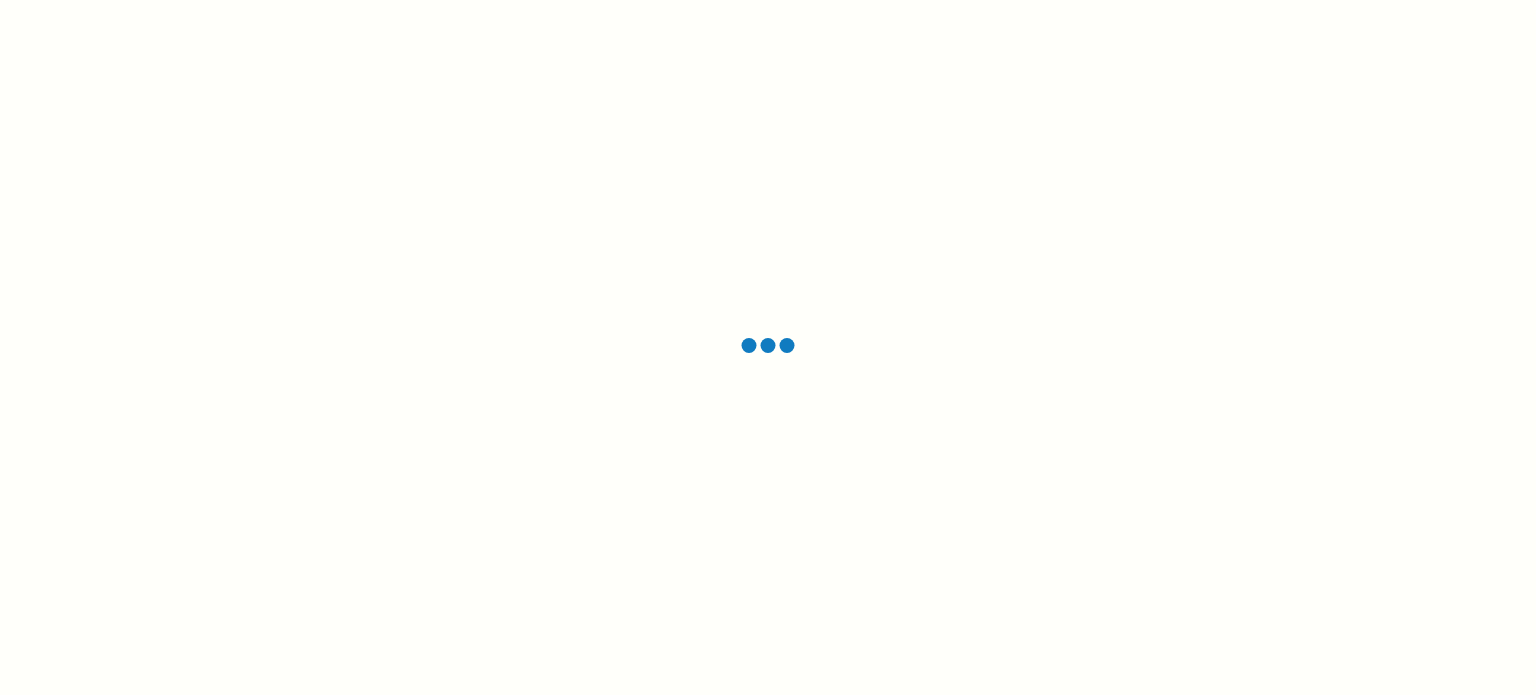 scroll, scrollTop: 0, scrollLeft: 0, axis: both 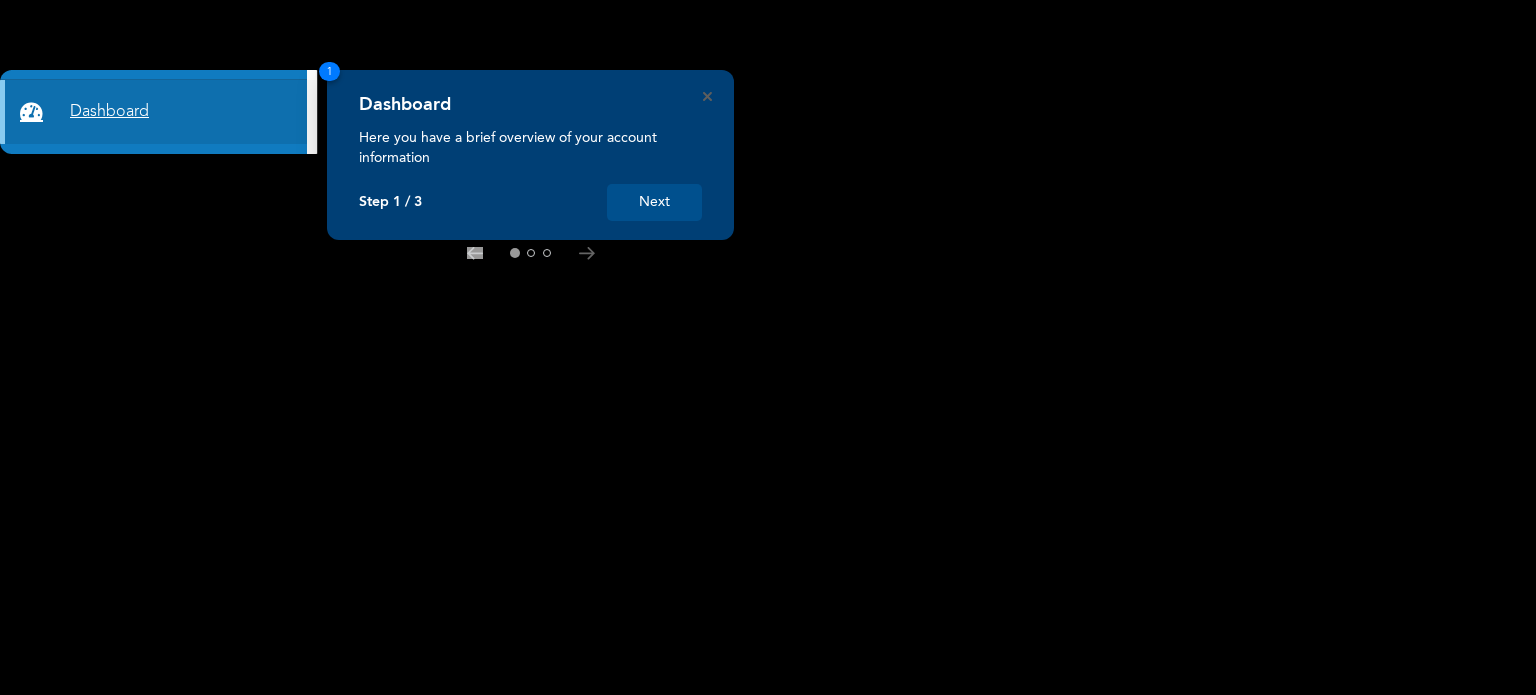 click on "Dashboard" at bounding box center [153, 112] 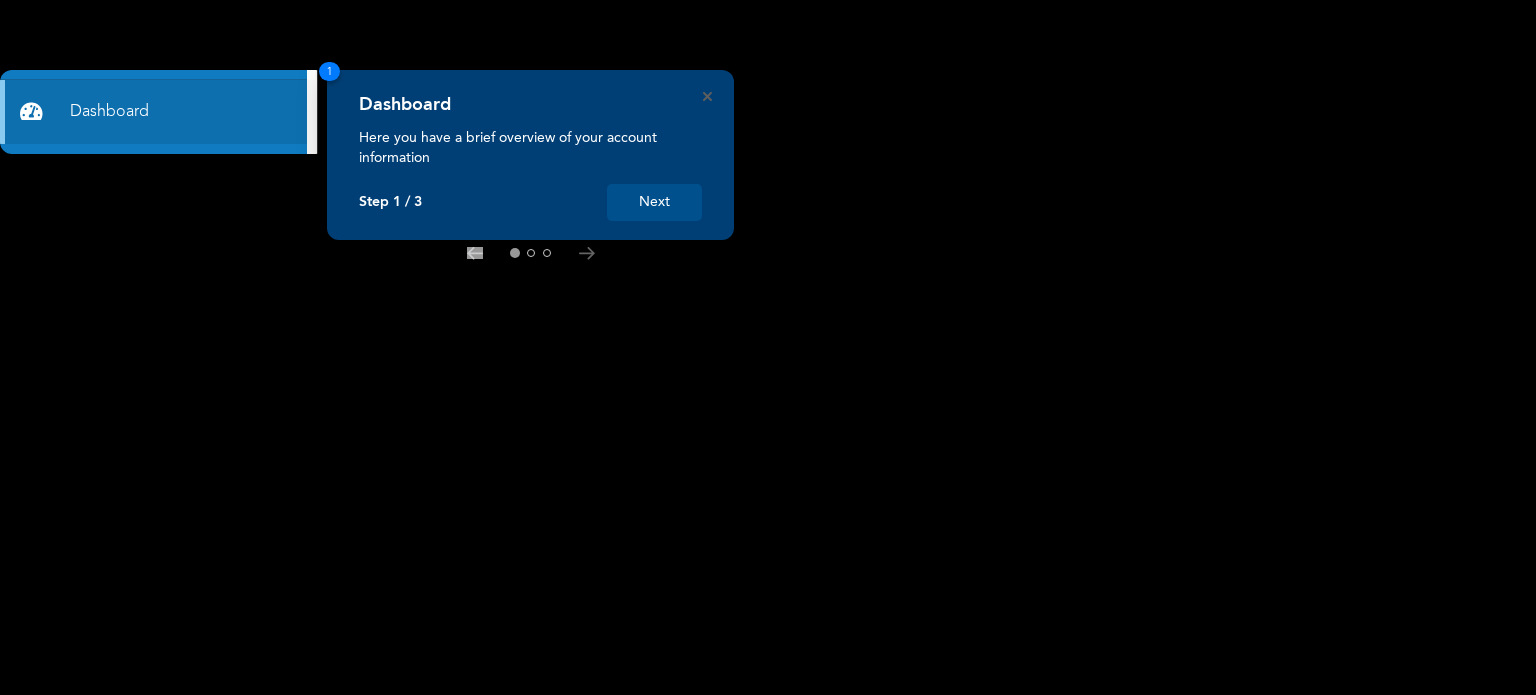 click on "Next" at bounding box center (654, 202) 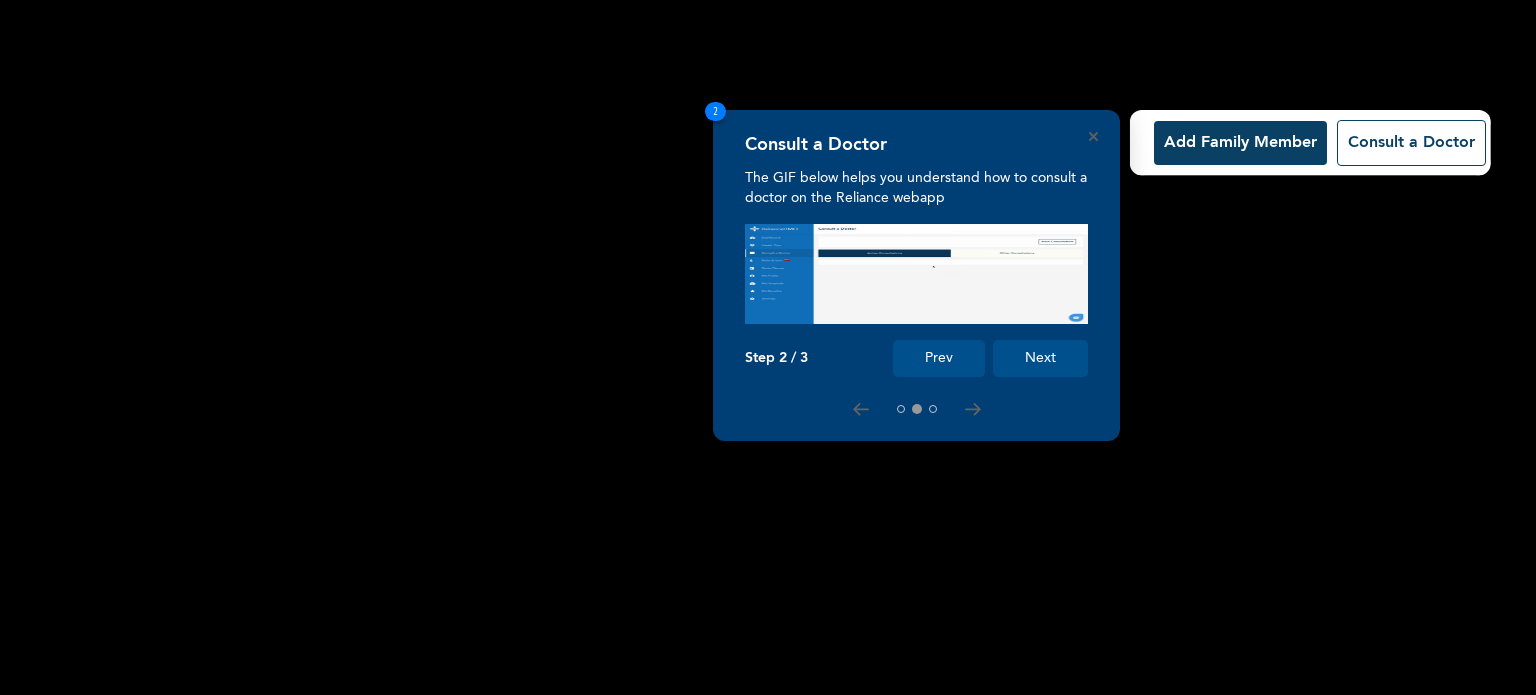 click on "Add Family Member" at bounding box center [1240, 143] 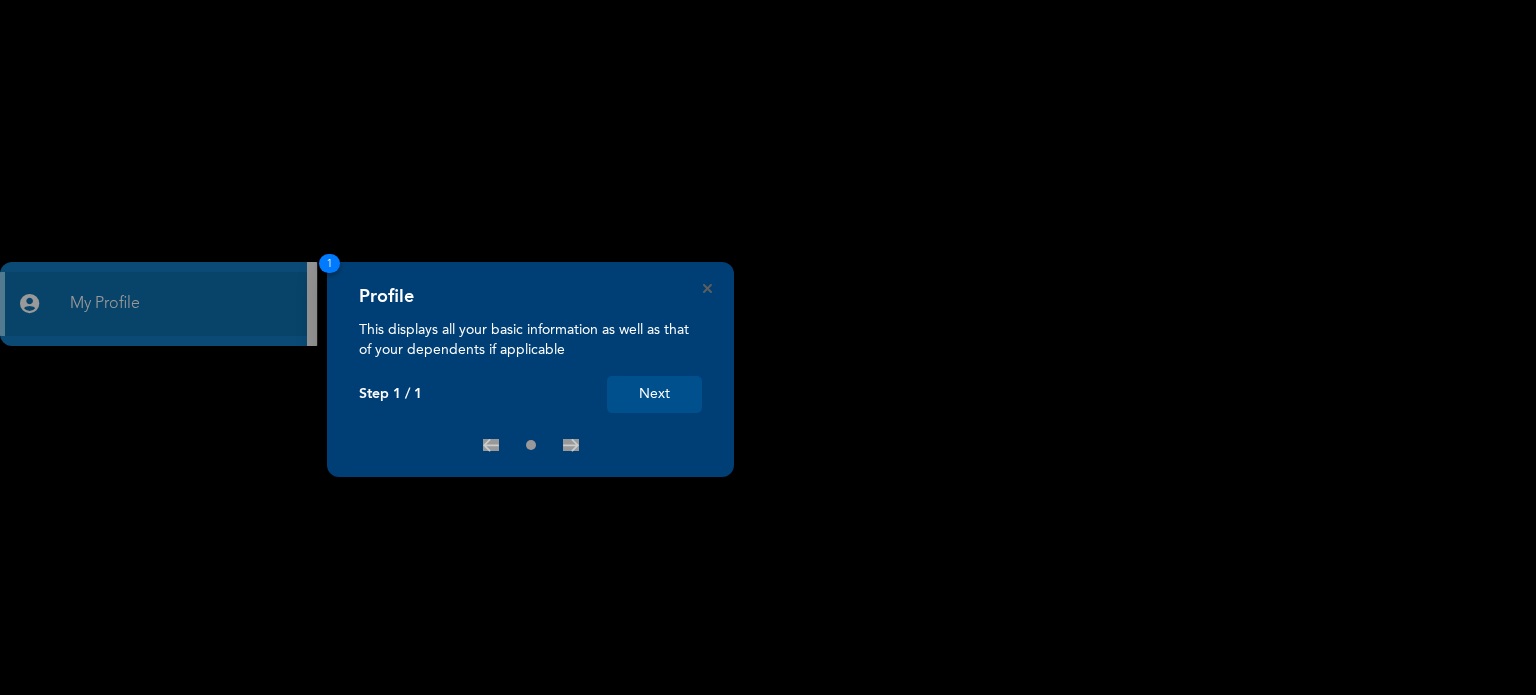click on "Next" at bounding box center [654, 394] 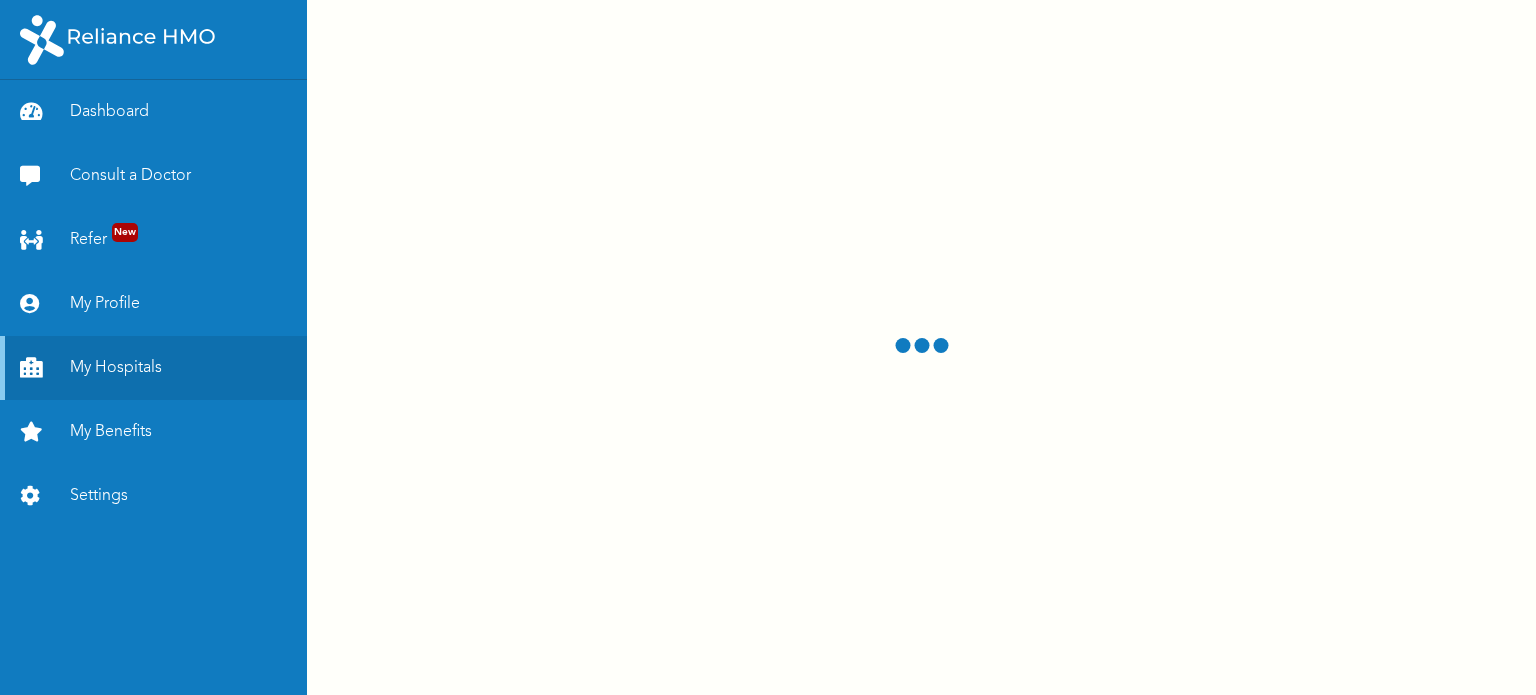 scroll, scrollTop: 0, scrollLeft: 0, axis: both 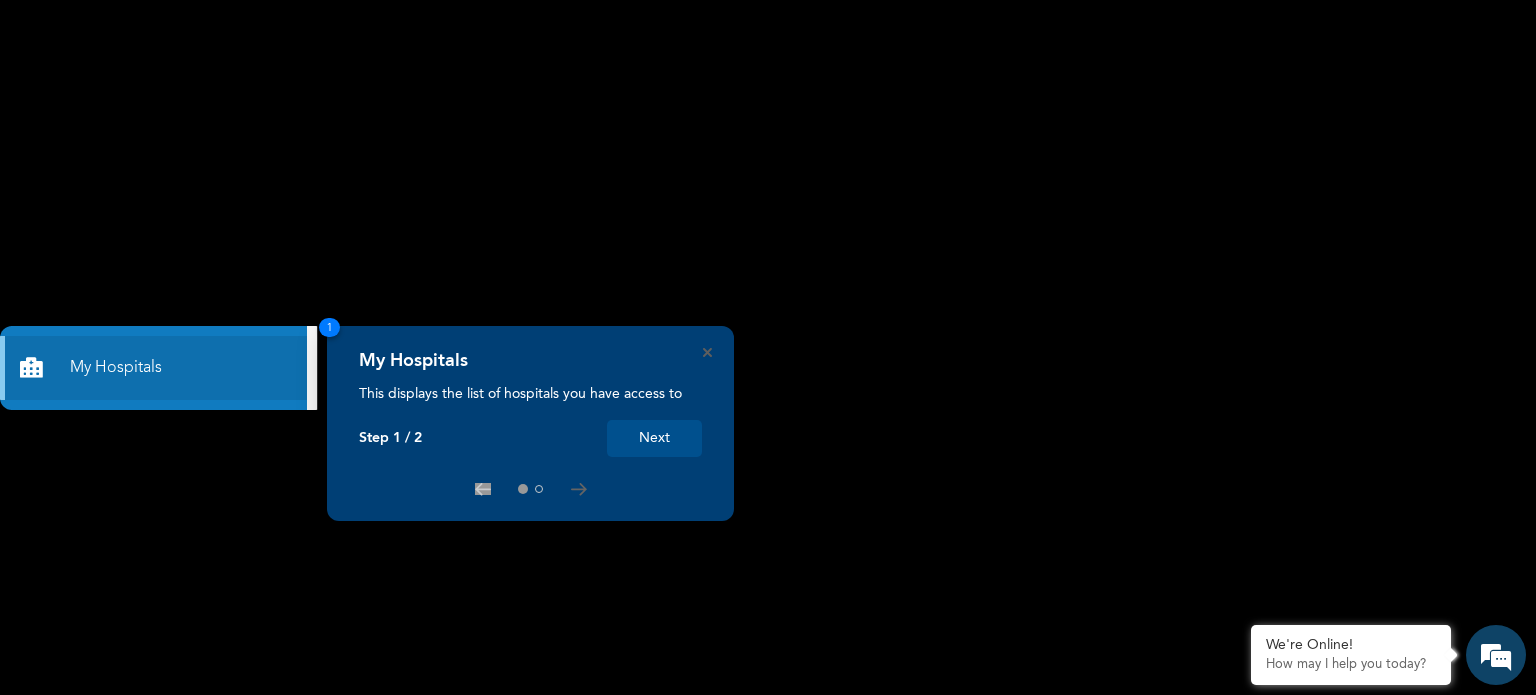click on "Next" at bounding box center [654, 438] 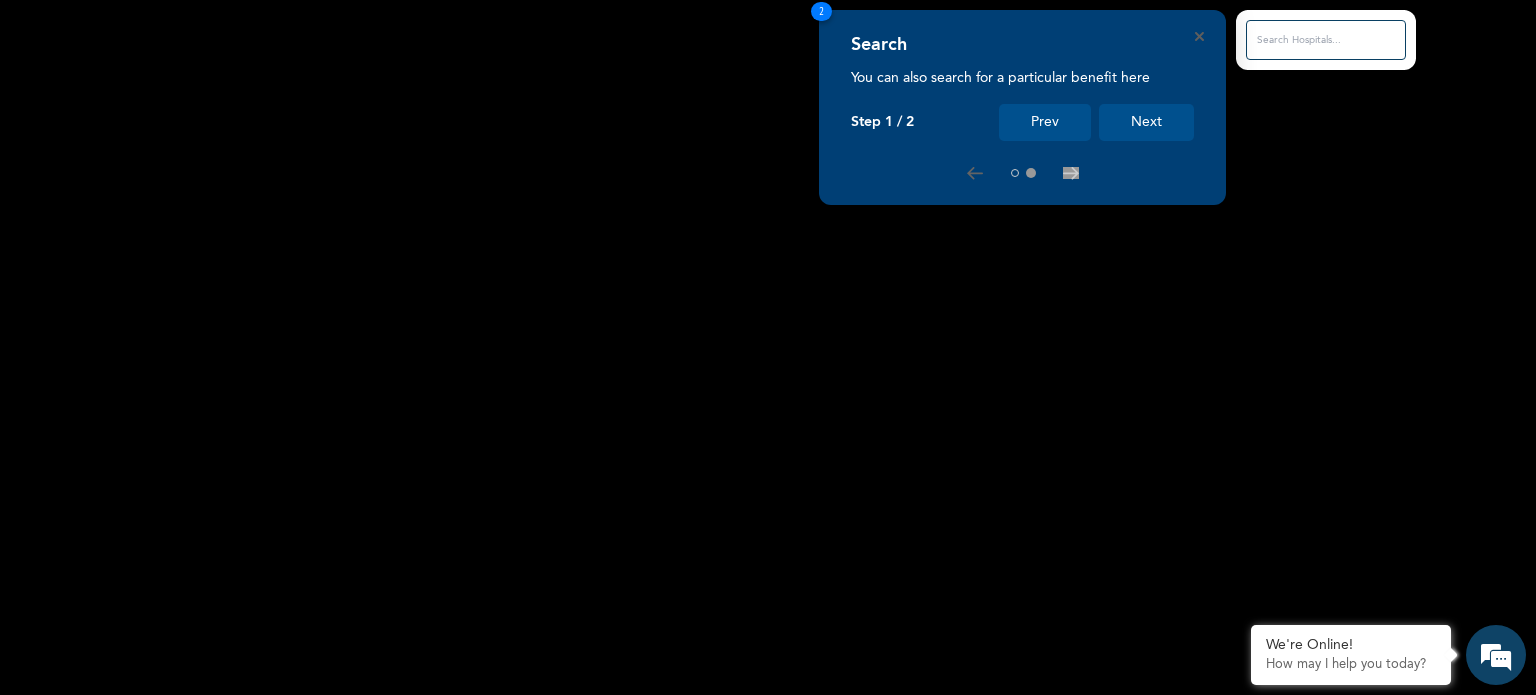 click at bounding box center [1326, 40] 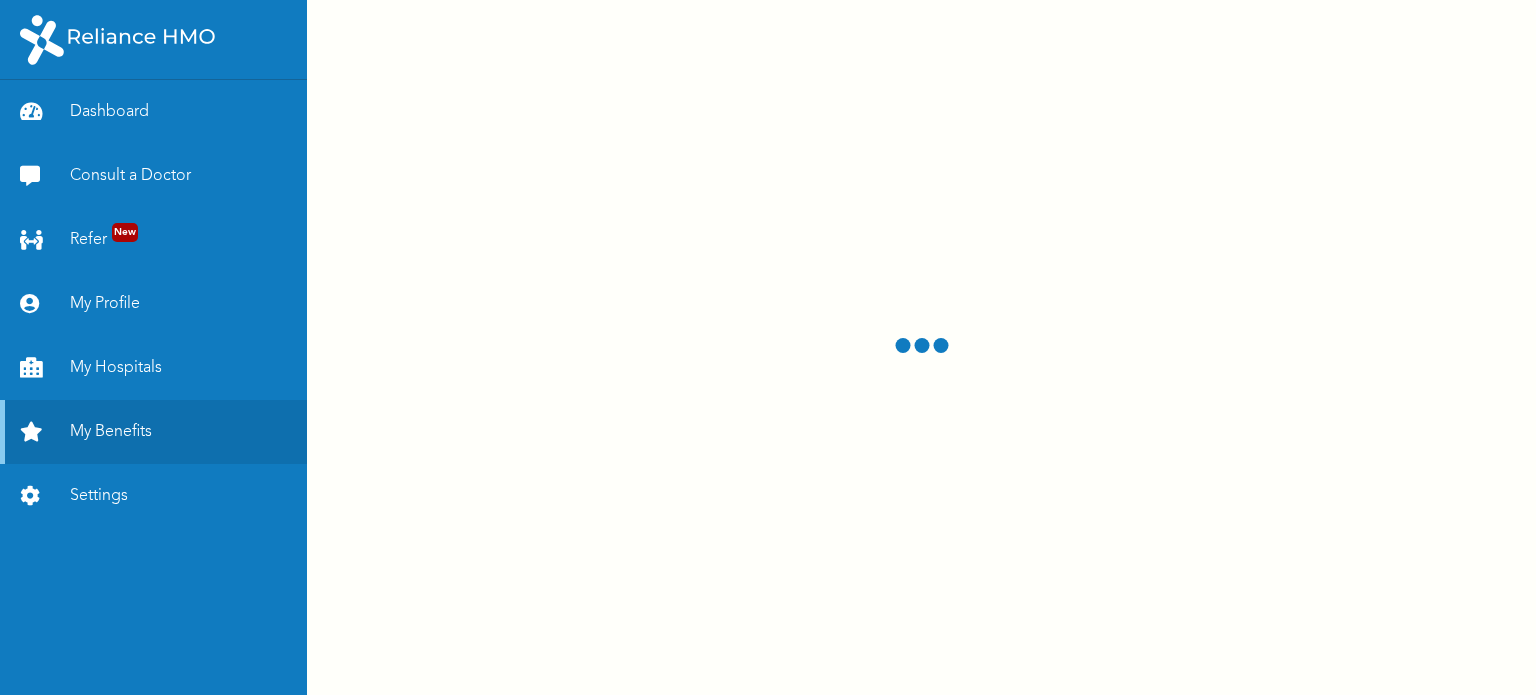 scroll, scrollTop: 0, scrollLeft: 0, axis: both 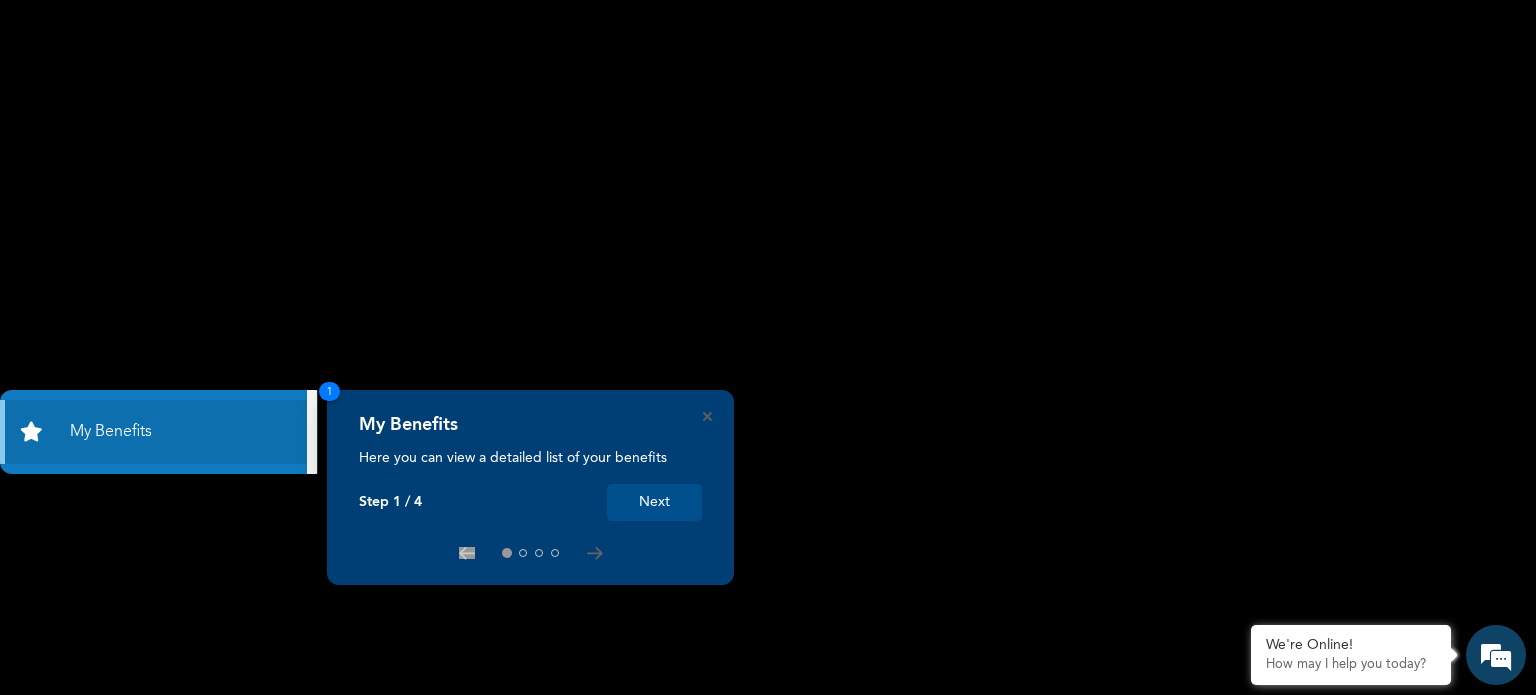 click on "Next" at bounding box center (654, 502) 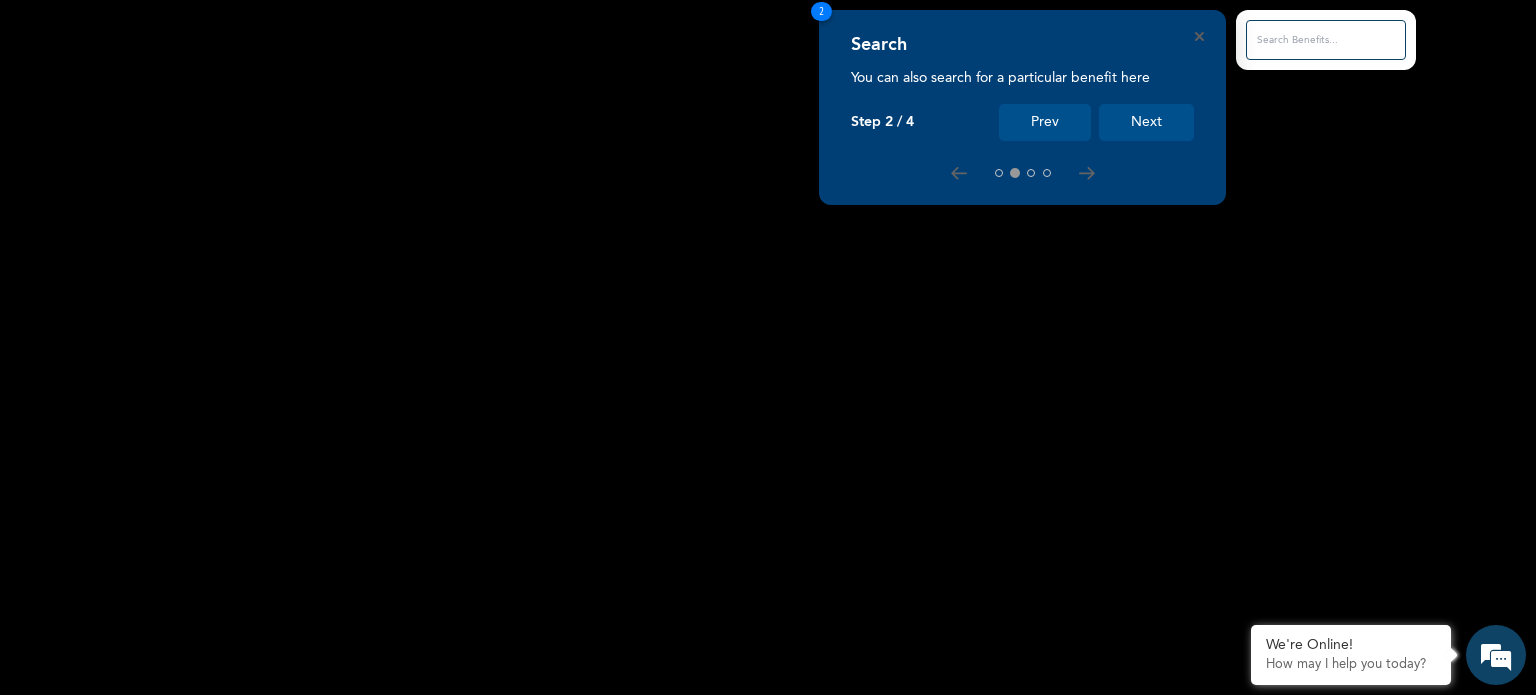 scroll, scrollTop: 0, scrollLeft: 0, axis: both 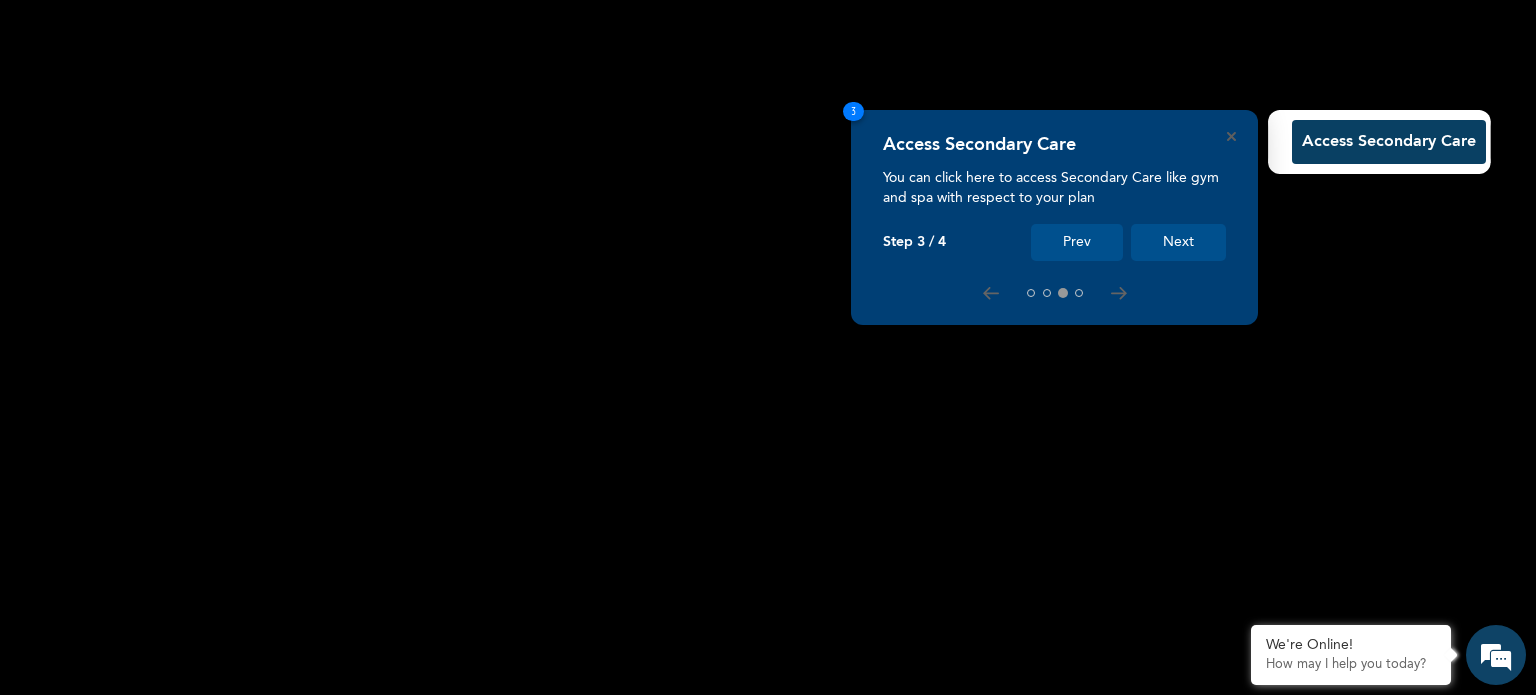 click on "Next" at bounding box center [1178, 242] 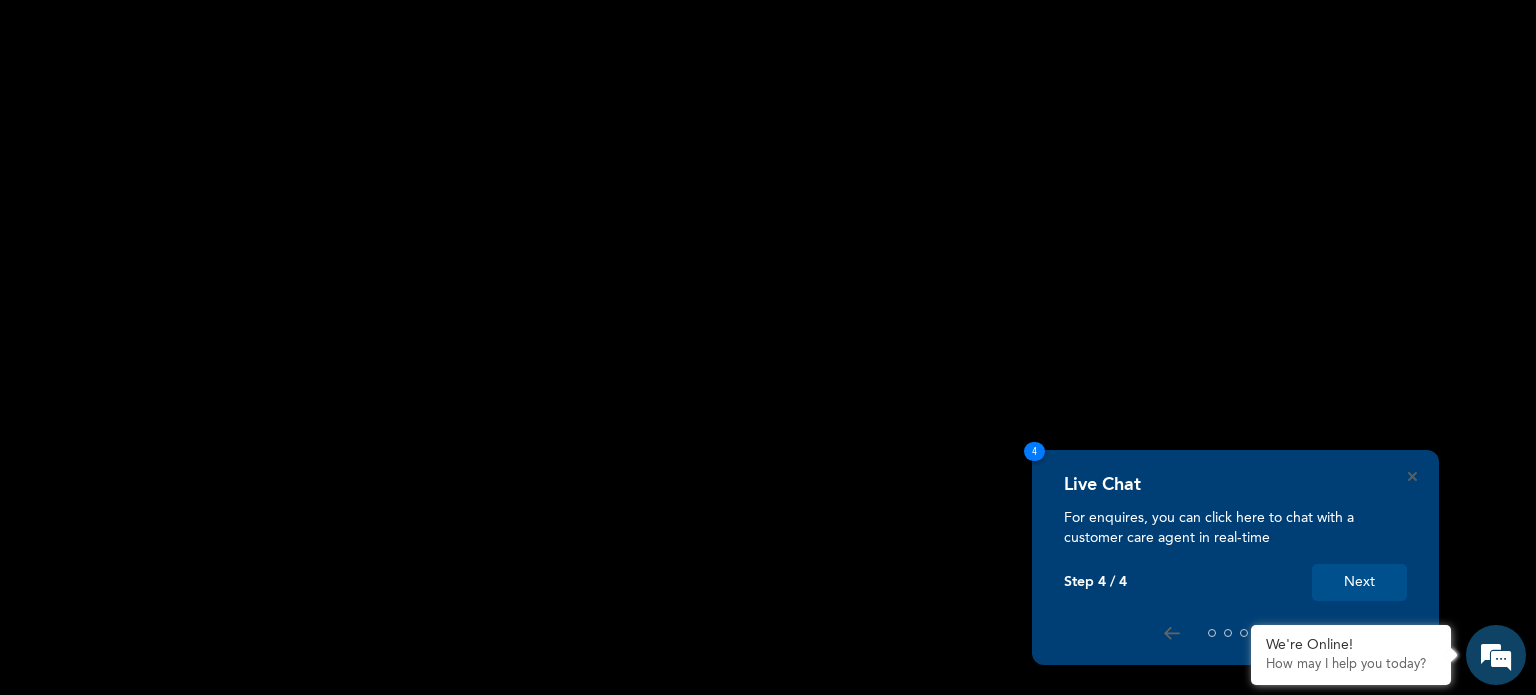 click on "Next" at bounding box center (1359, 582) 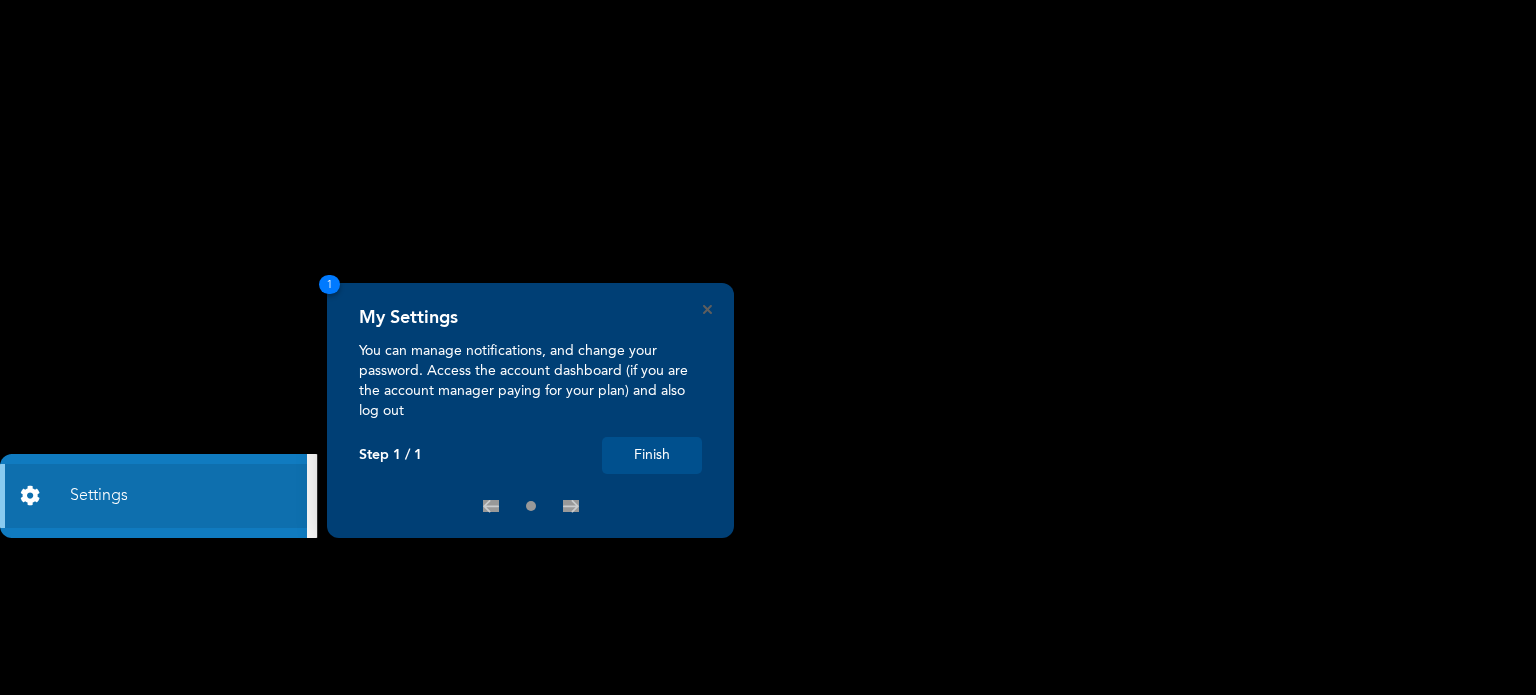 scroll, scrollTop: 0, scrollLeft: 0, axis: both 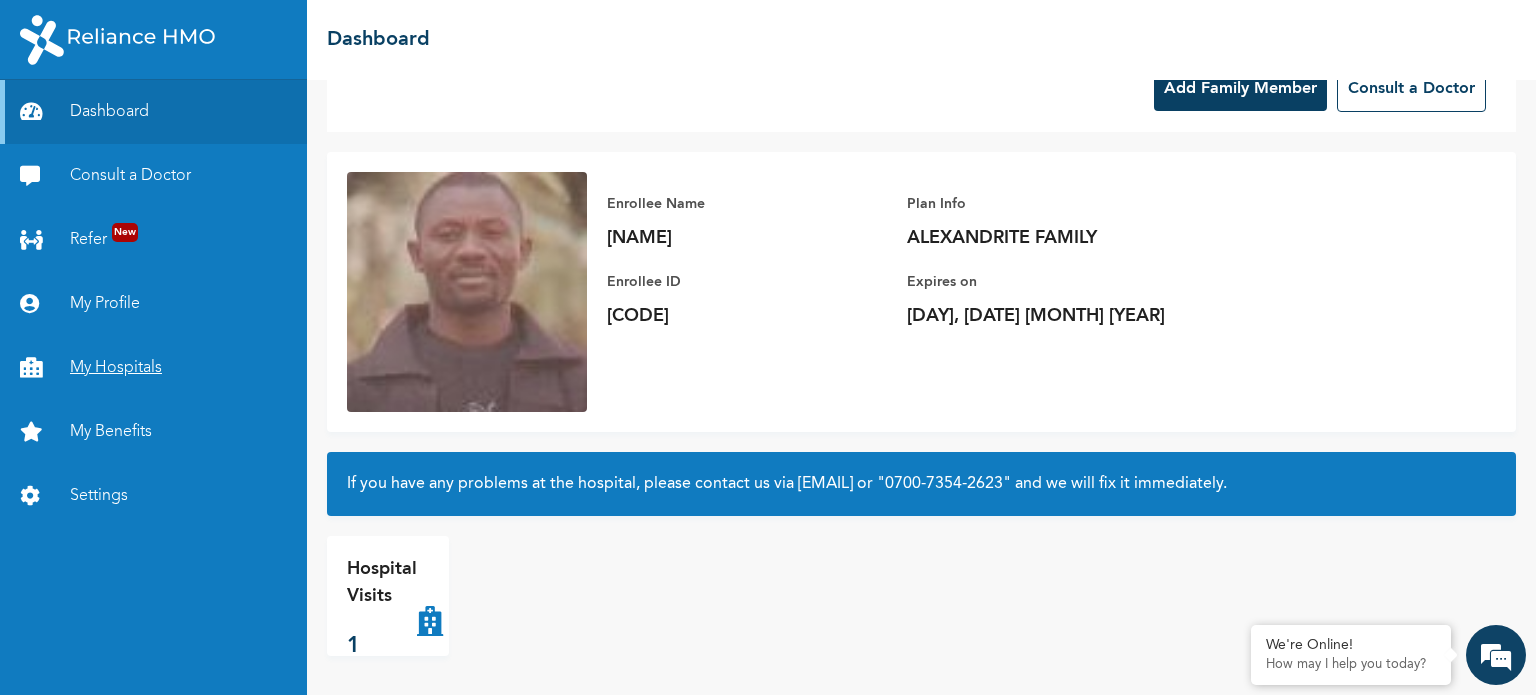 click on "My Hospitals" at bounding box center (153, 368) 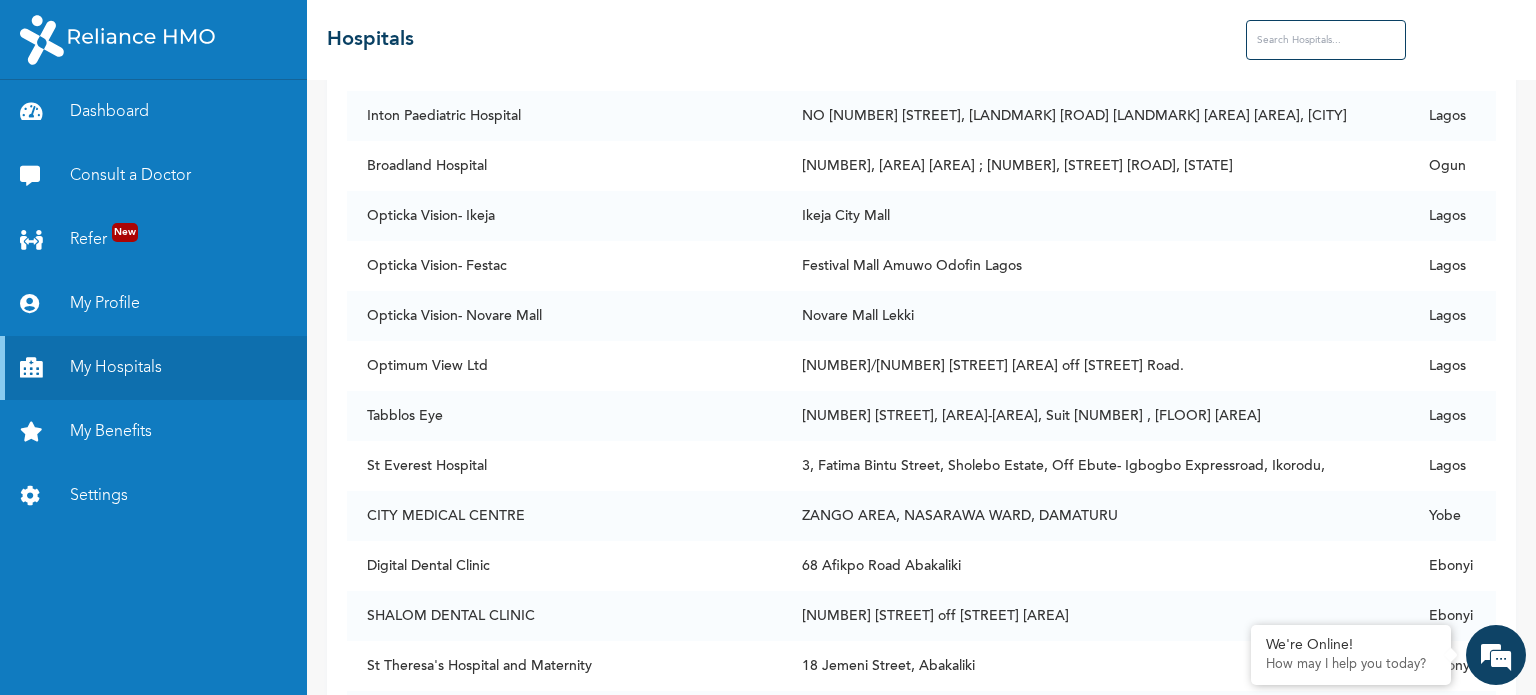 scroll, scrollTop: 25445, scrollLeft: 0, axis: vertical 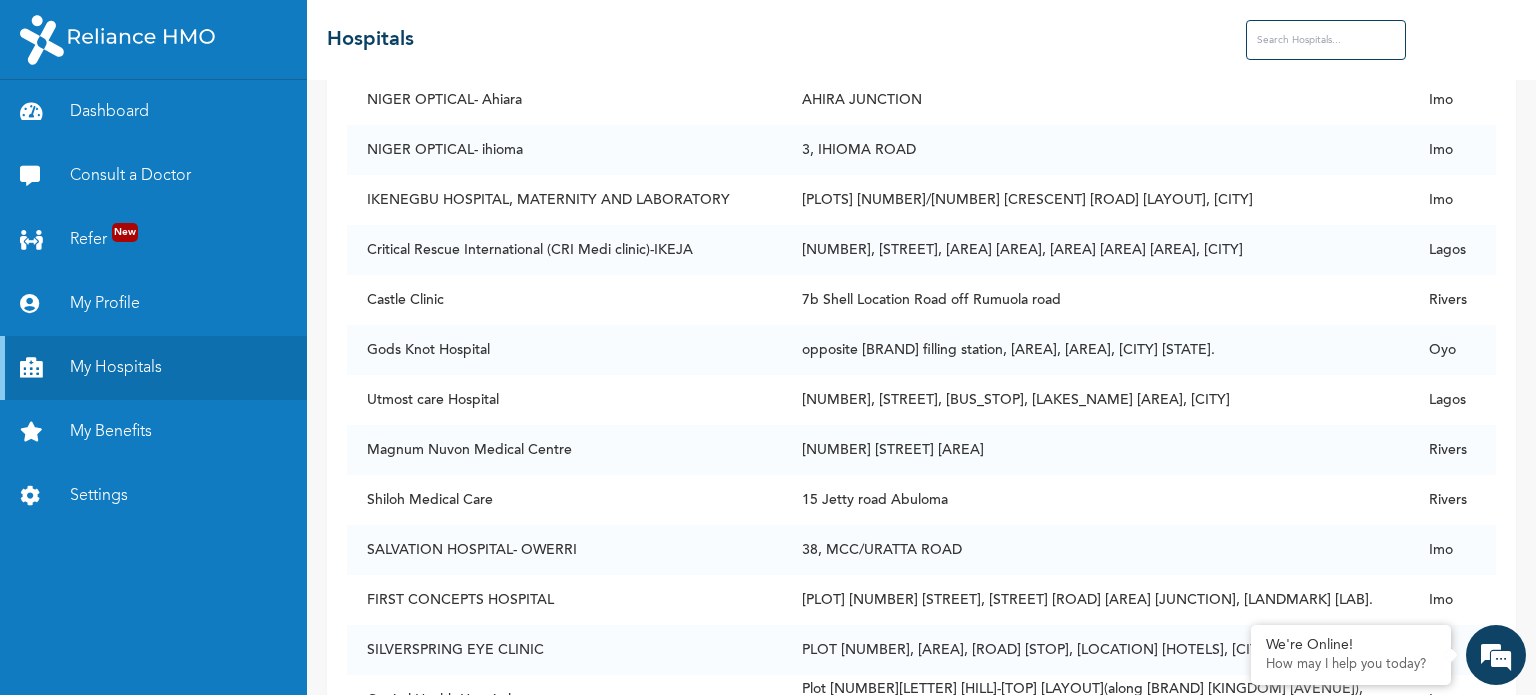 click at bounding box center [1326, 40] 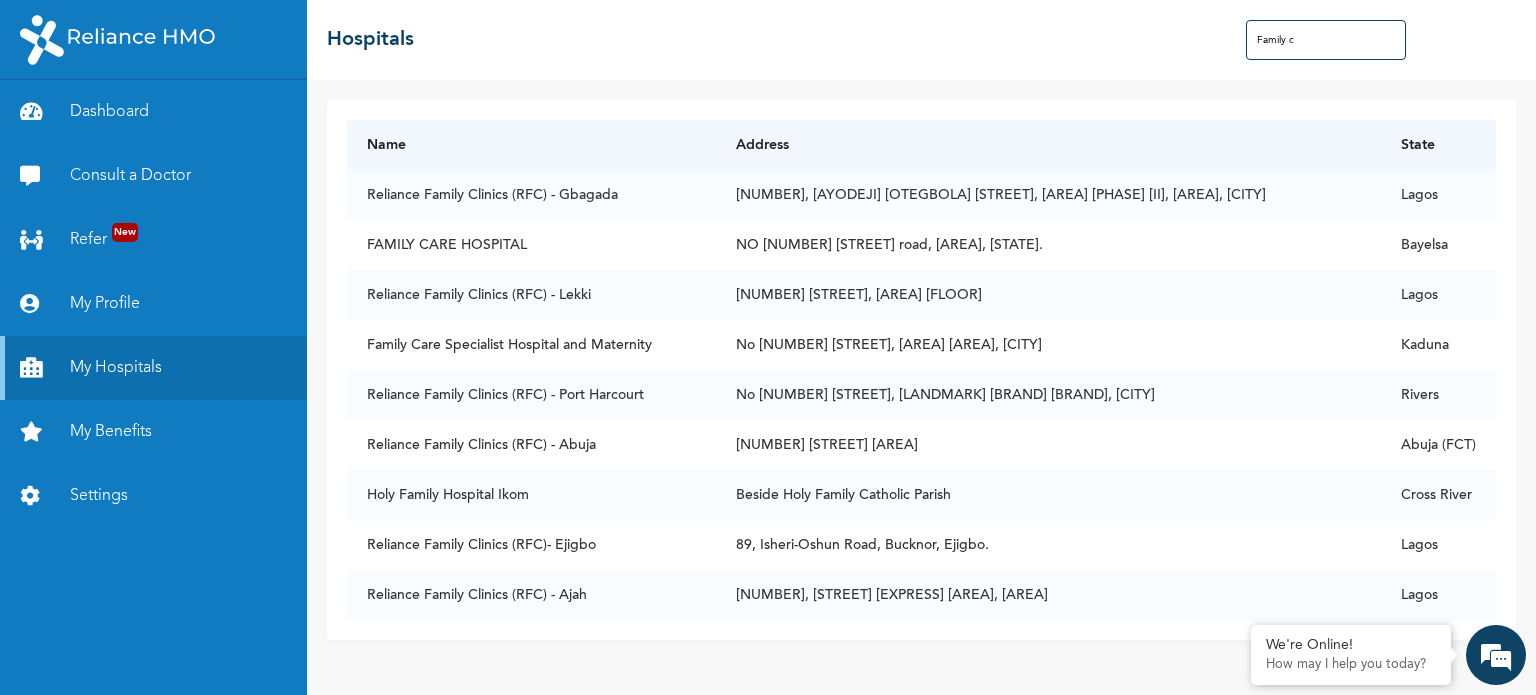 scroll, scrollTop: 0, scrollLeft: 0, axis: both 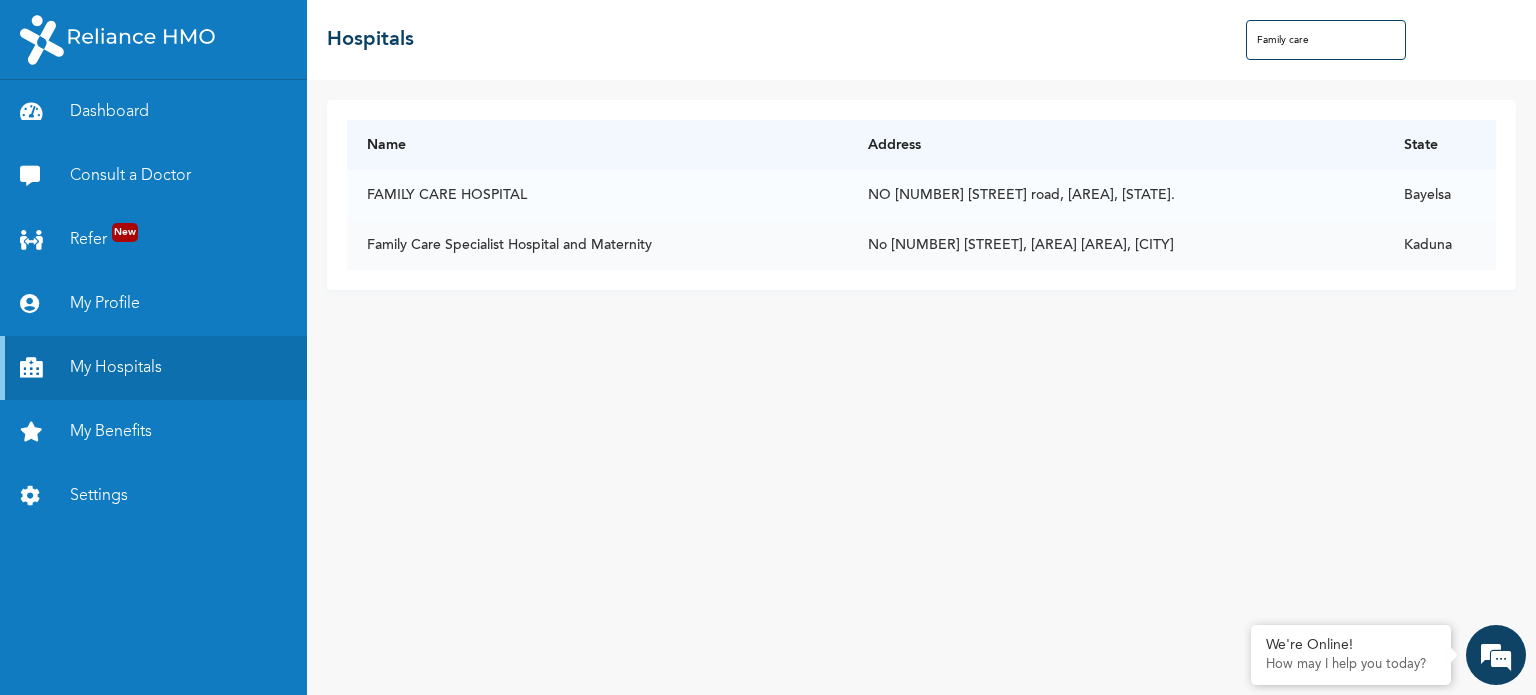 type on "Family care" 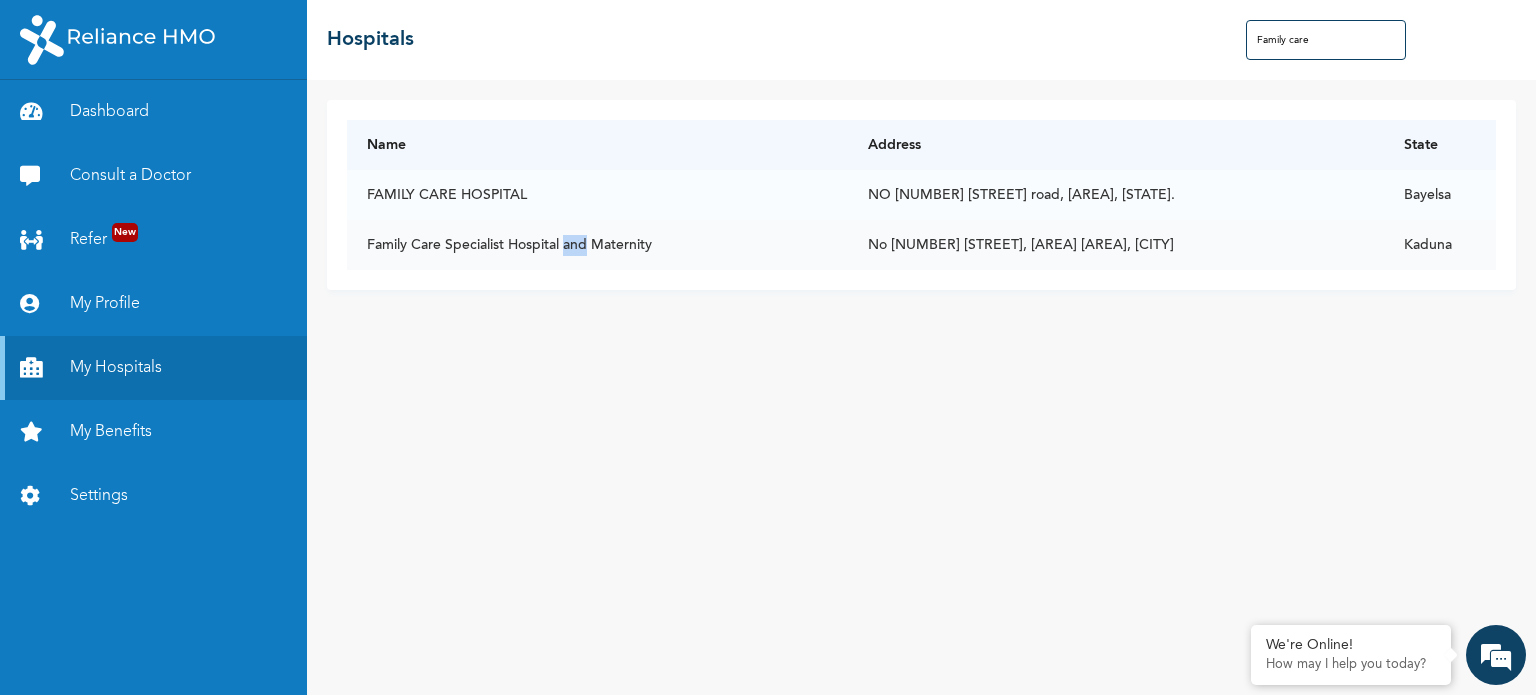 click on "Family Care Specialist Hospital and Maternity" at bounding box center [597, 245] 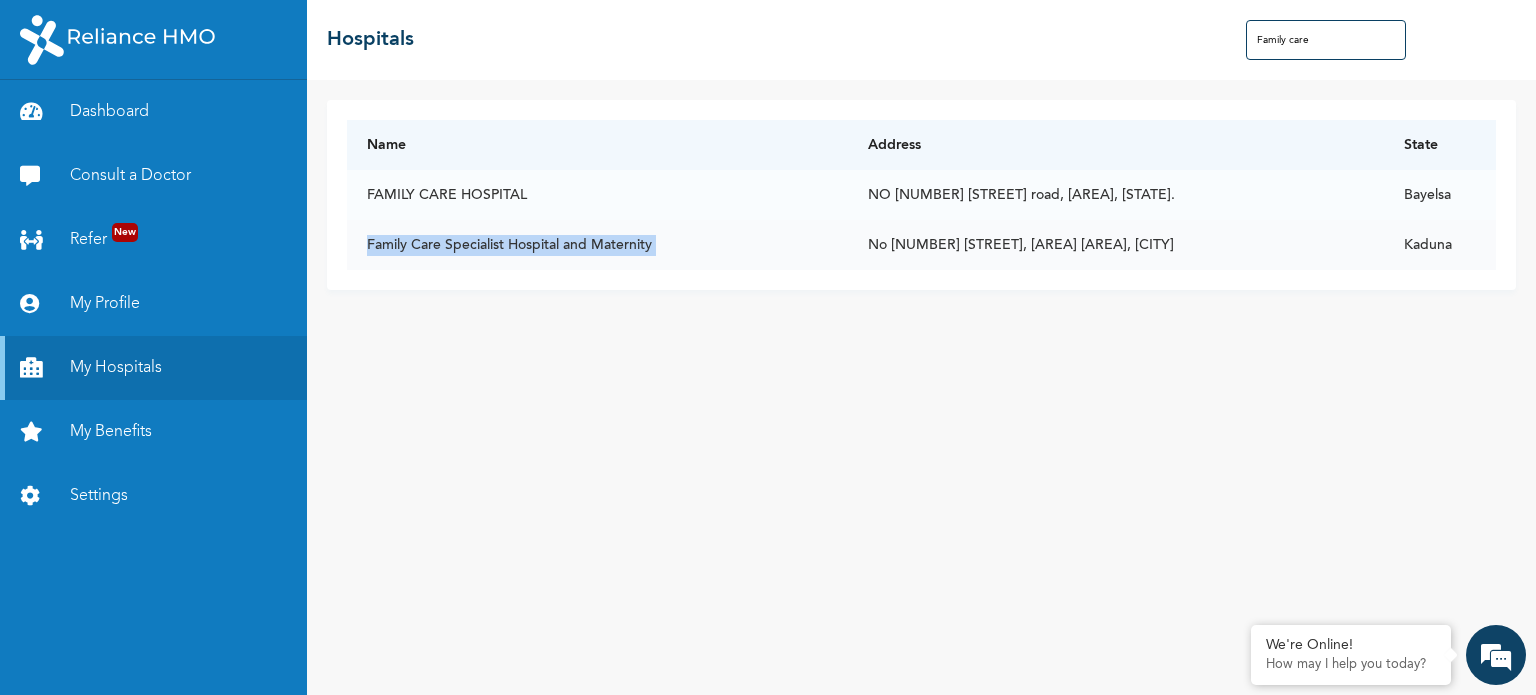 click on "Family Care Specialist Hospital and Maternity" at bounding box center (597, 245) 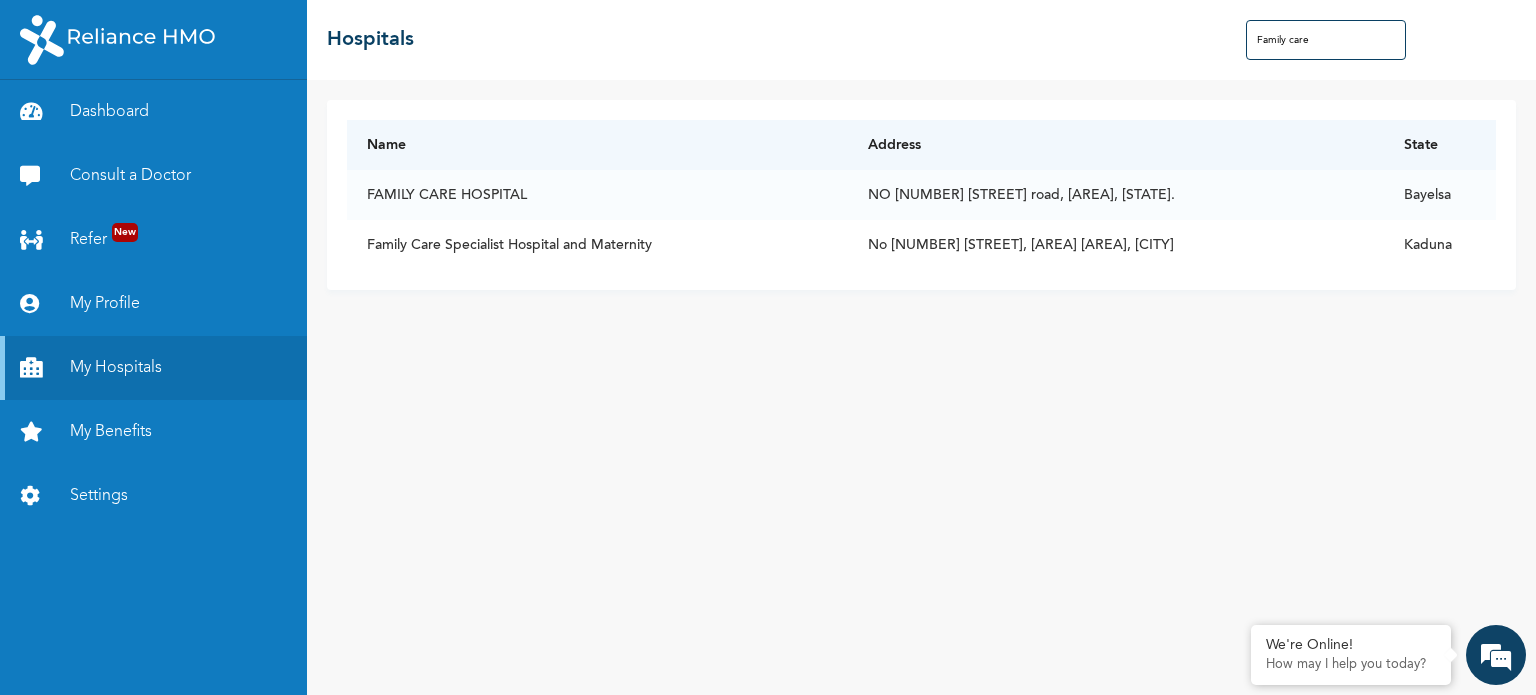 click on "Family care" at bounding box center (1326, 40) 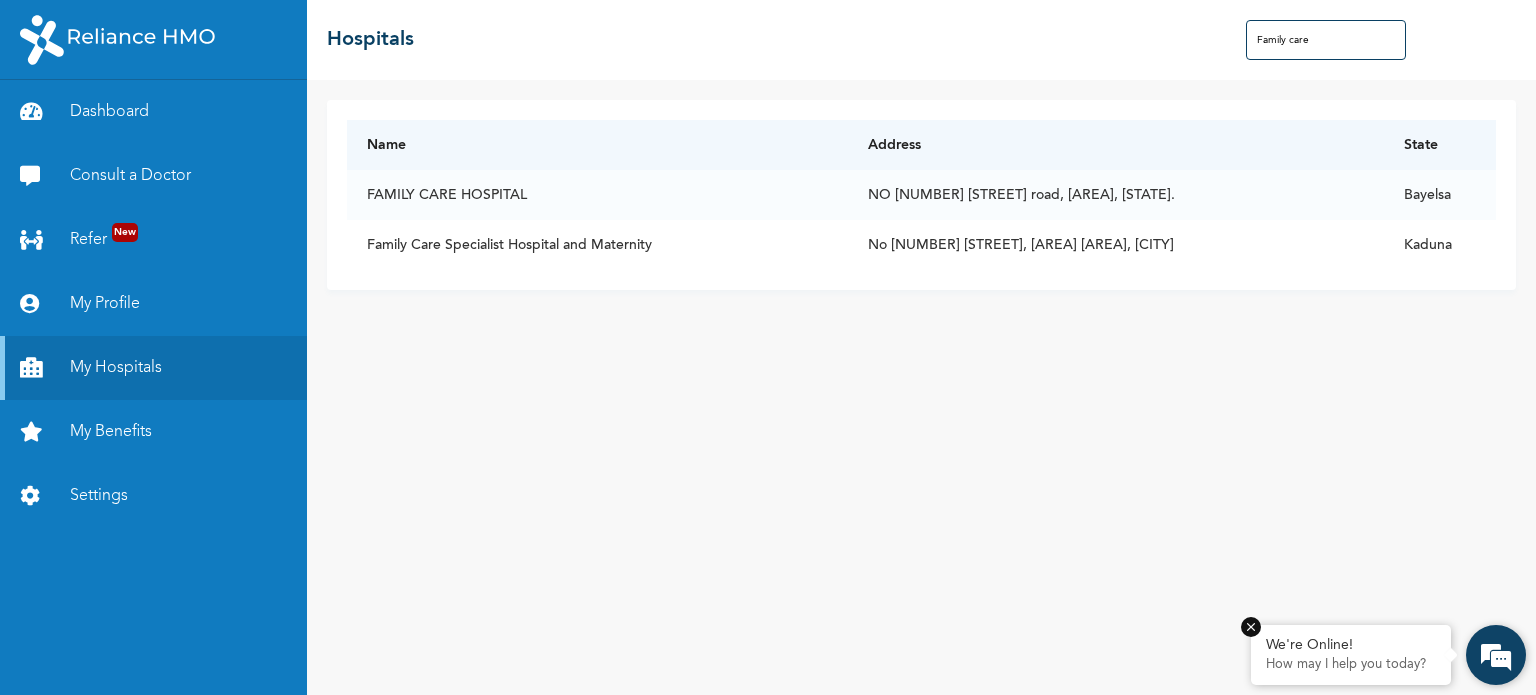 click on "We're Online!" at bounding box center (1351, 645) 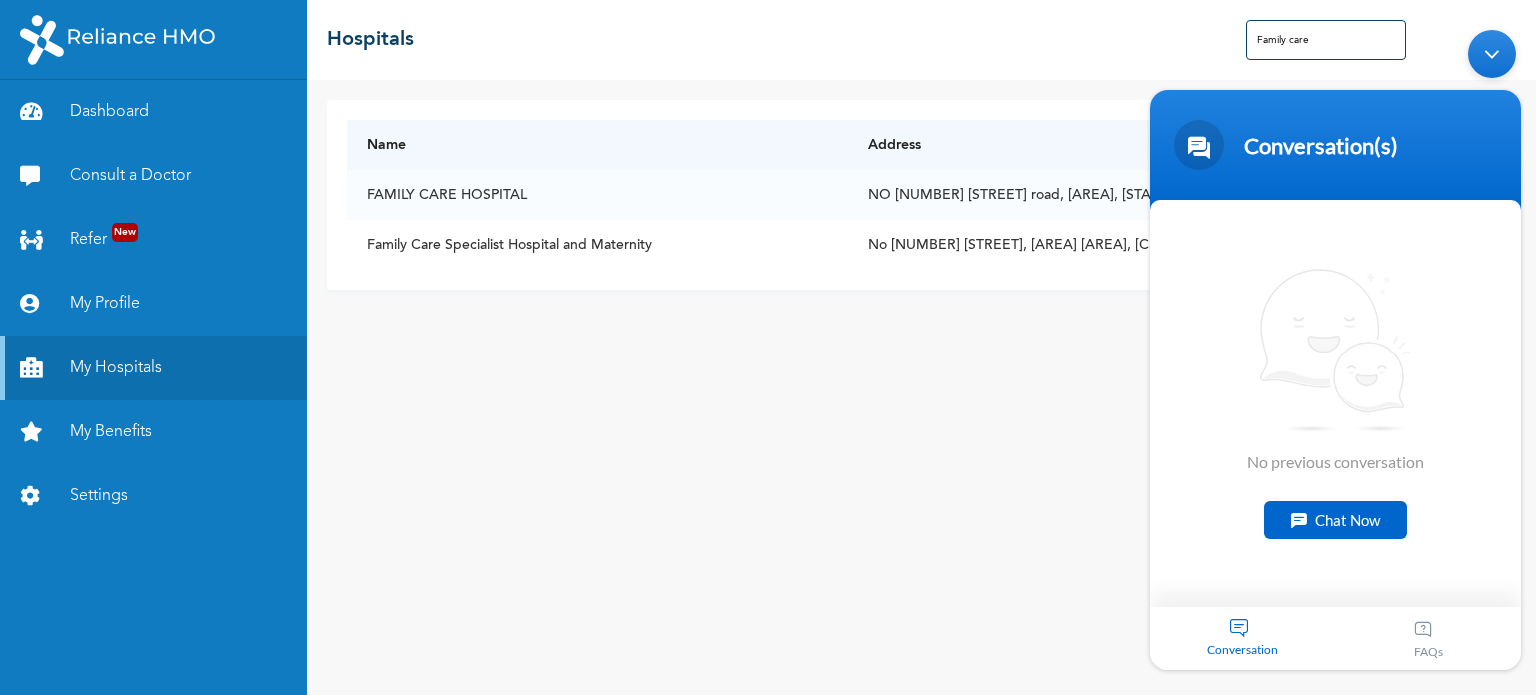 click on "Conversation" at bounding box center (1243, 648) 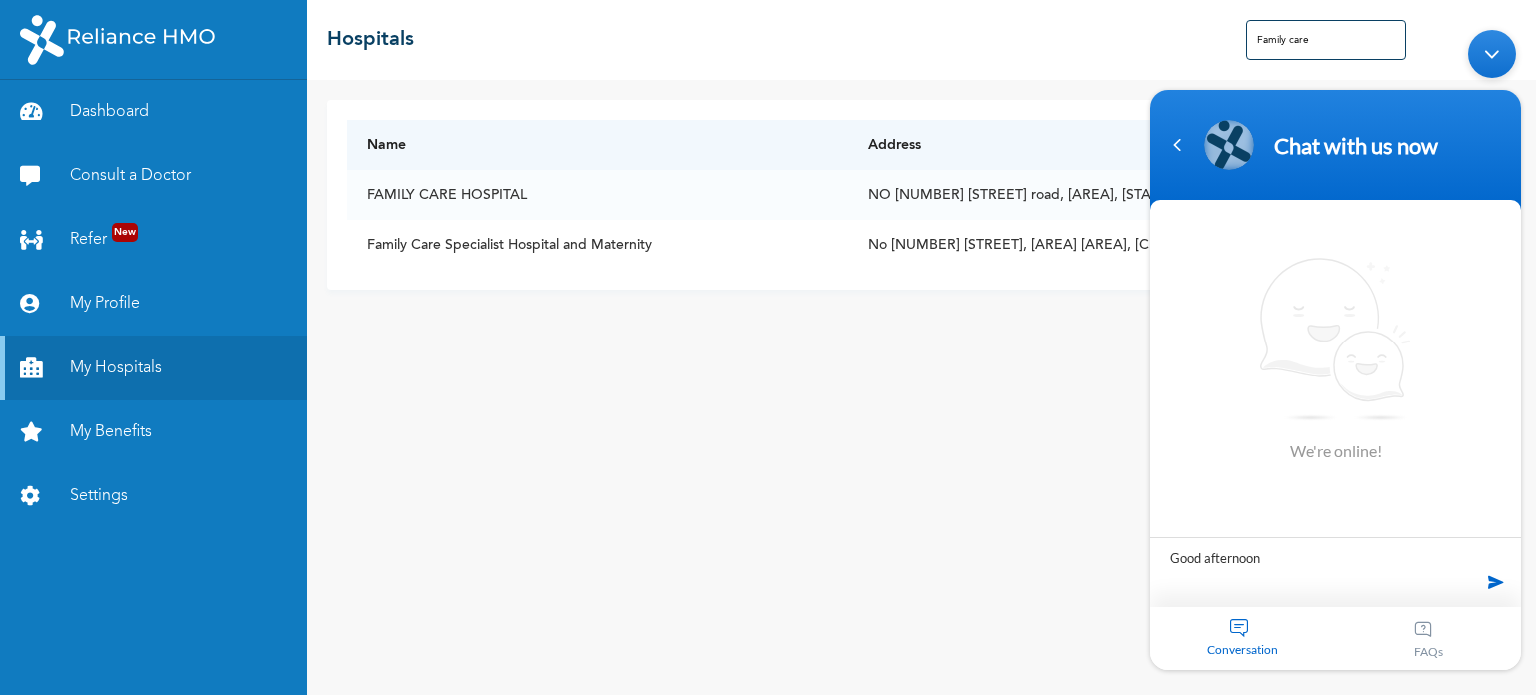 type on "Good afternoon" 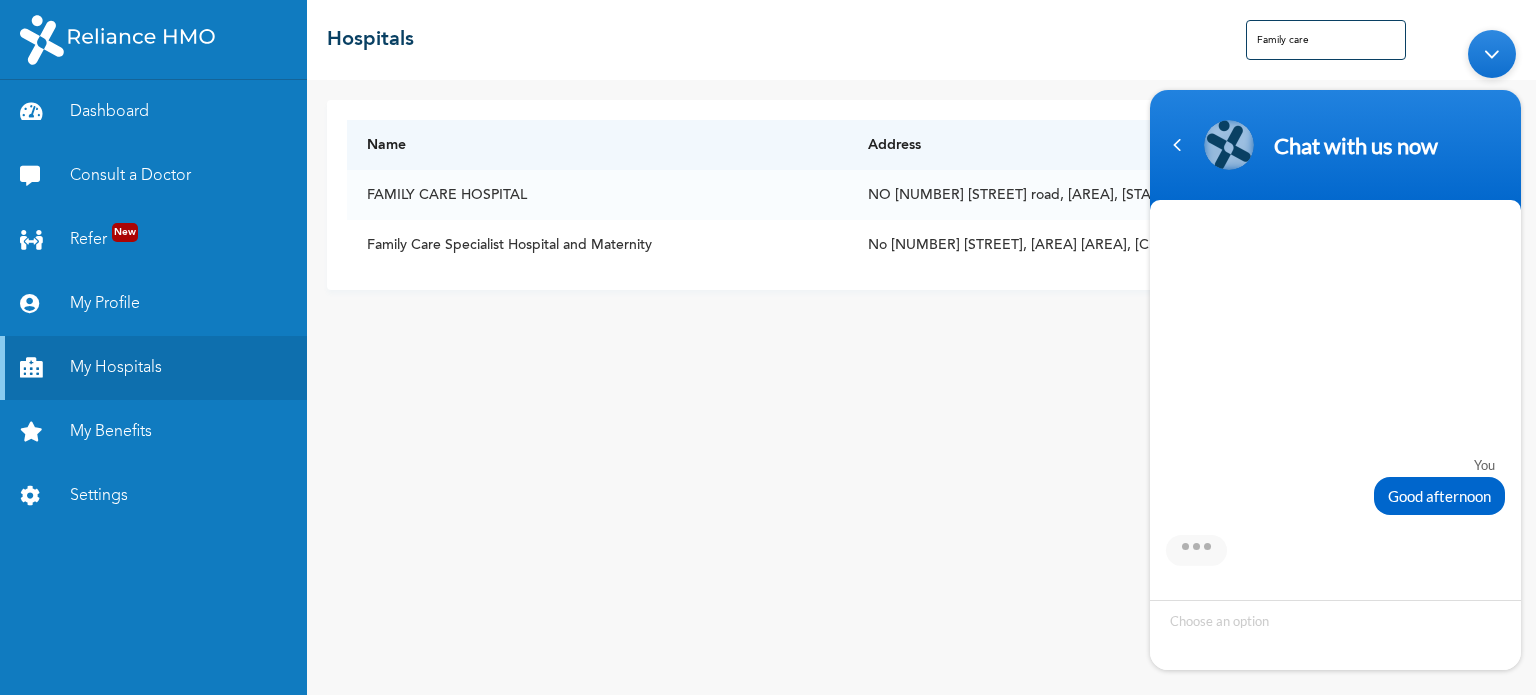 click on "Chat with us now You Good afternoon Conversation FAQs Chat with us now" at bounding box center [1335, 349] 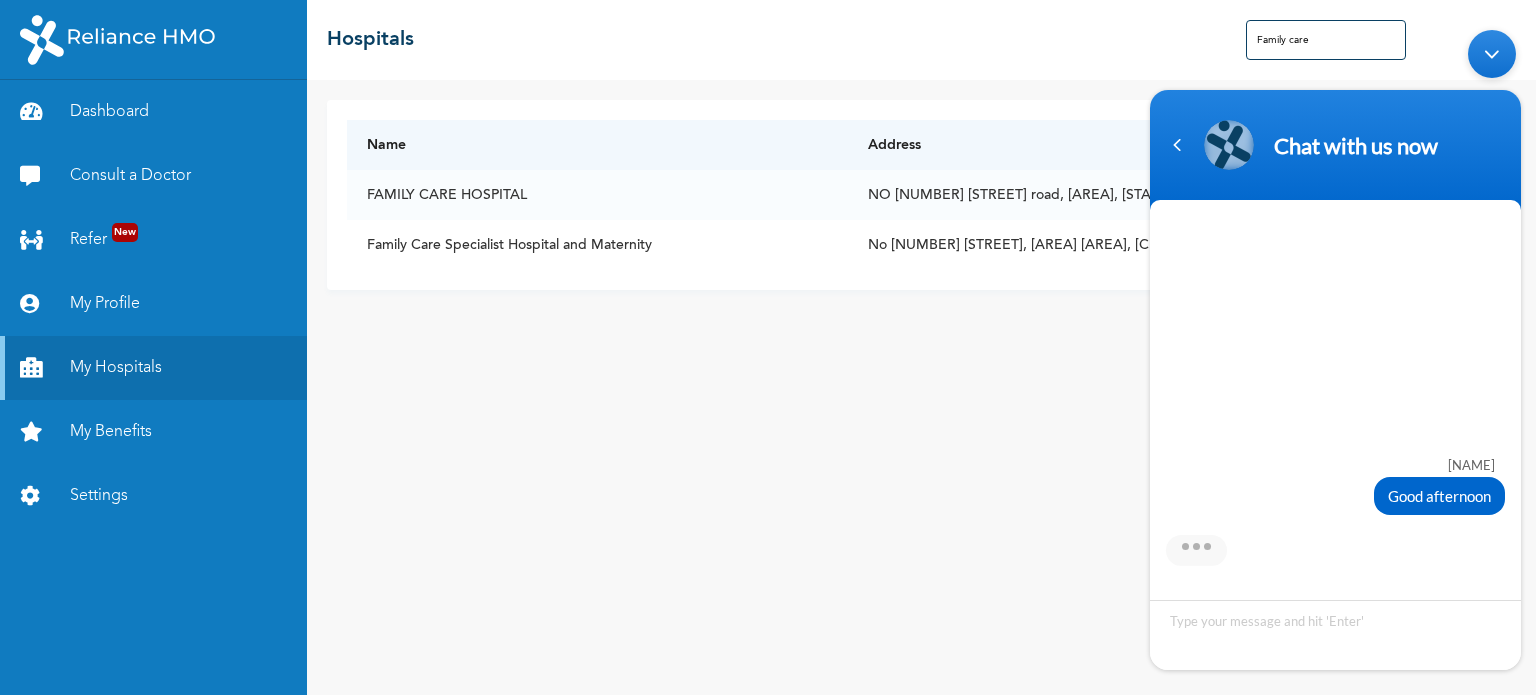 click on "[CHAT] [US] [NOW] [NAME] [GOOD] [AFTERNOON] [AWAITING] [TO] [CONNECT] [GOOD] [AFTERNOON] [JUST] [NOW] [CONVERSATION] [FAQS] [CHAT] [US] [NOW]" at bounding box center [1335, 349] 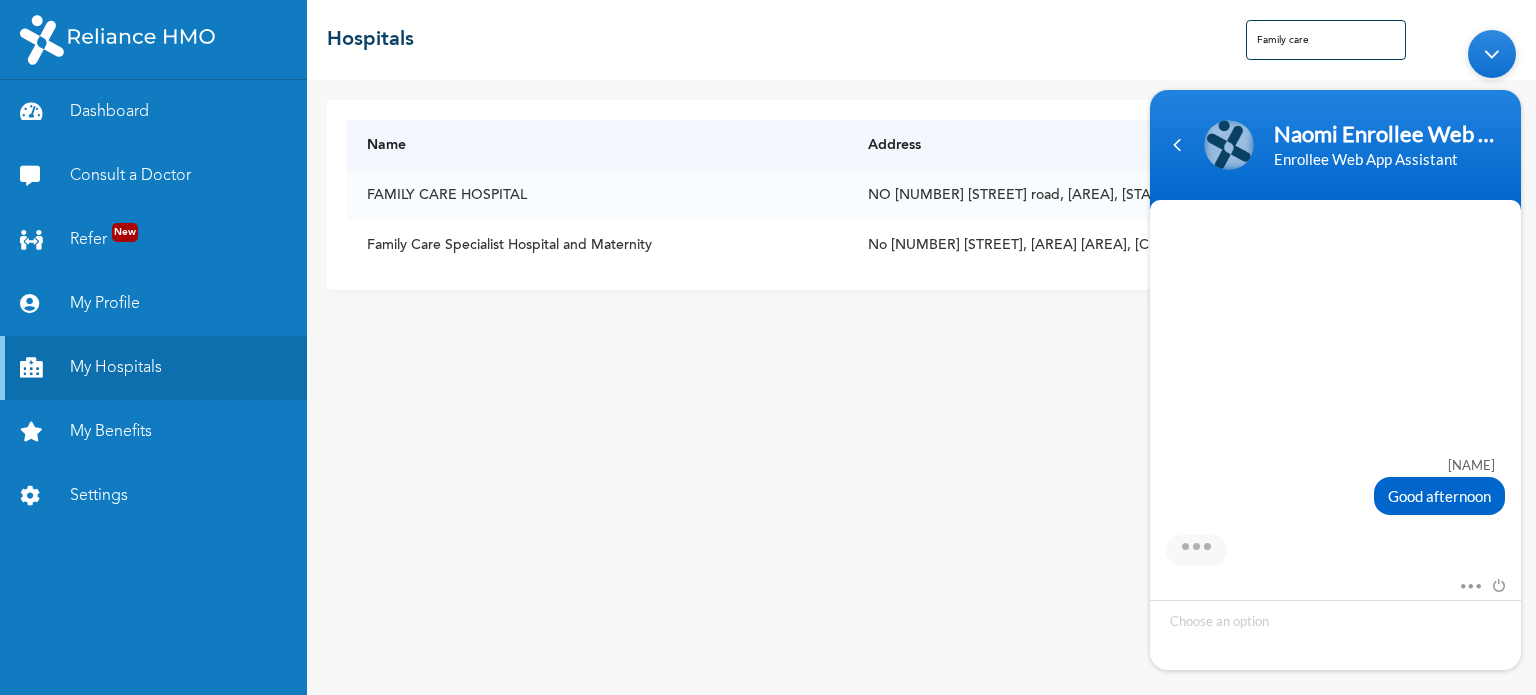 click on "[ASSISTANT_NAME] [ROLE] [ROLE] [ASSISTANT_NAME] [ROLE] [EMAIL] [GREETING] [ASSISTANT_NAME] [ROLE] [RESPONSE] [QUESTION] [TIME] [CONVERSATION_TYPE] [CONTACT_METHOD]" at bounding box center [1335, 349] 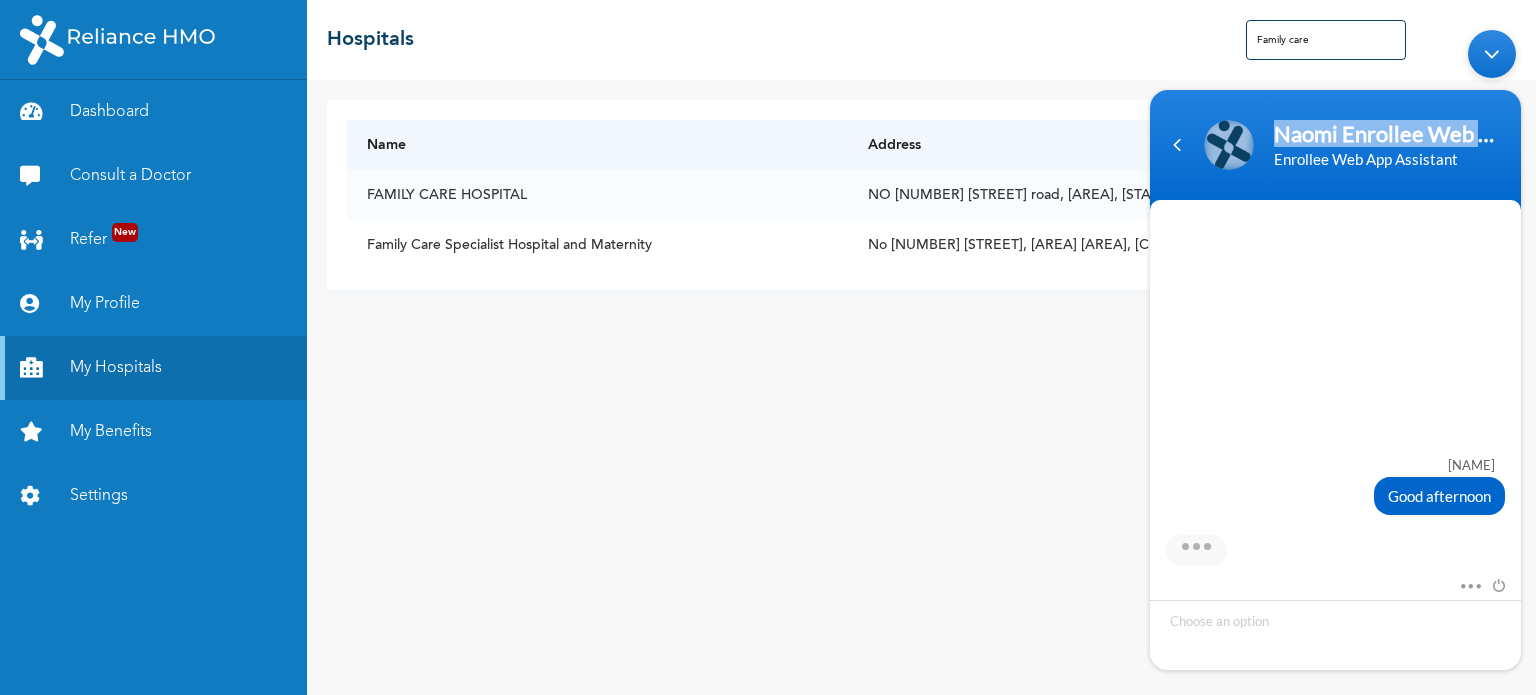 click on "[ASSISTANT_NAME] [ROLE] [ROLE] [ASSISTANT_NAME] [ROLE] [EMAIL] [GREETING] [ASSISTANT_NAME] [ROLE] [RESPONSE] [QUESTION] [TIME] [CONVERSATION_TYPE] [CONTACT_METHOD]" at bounding box center [1335, 349] 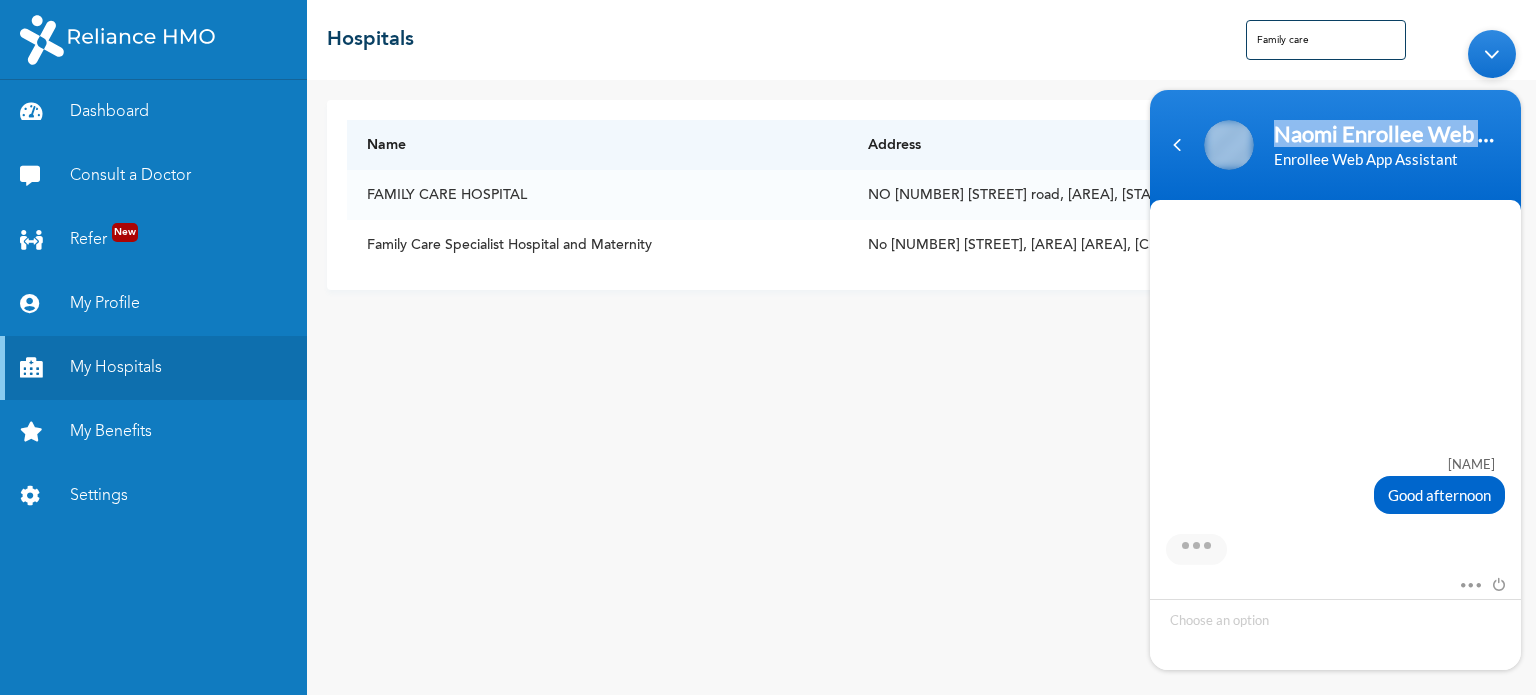 scroll, scrollTop: 261, scrollLeft: 0, axis: vertical 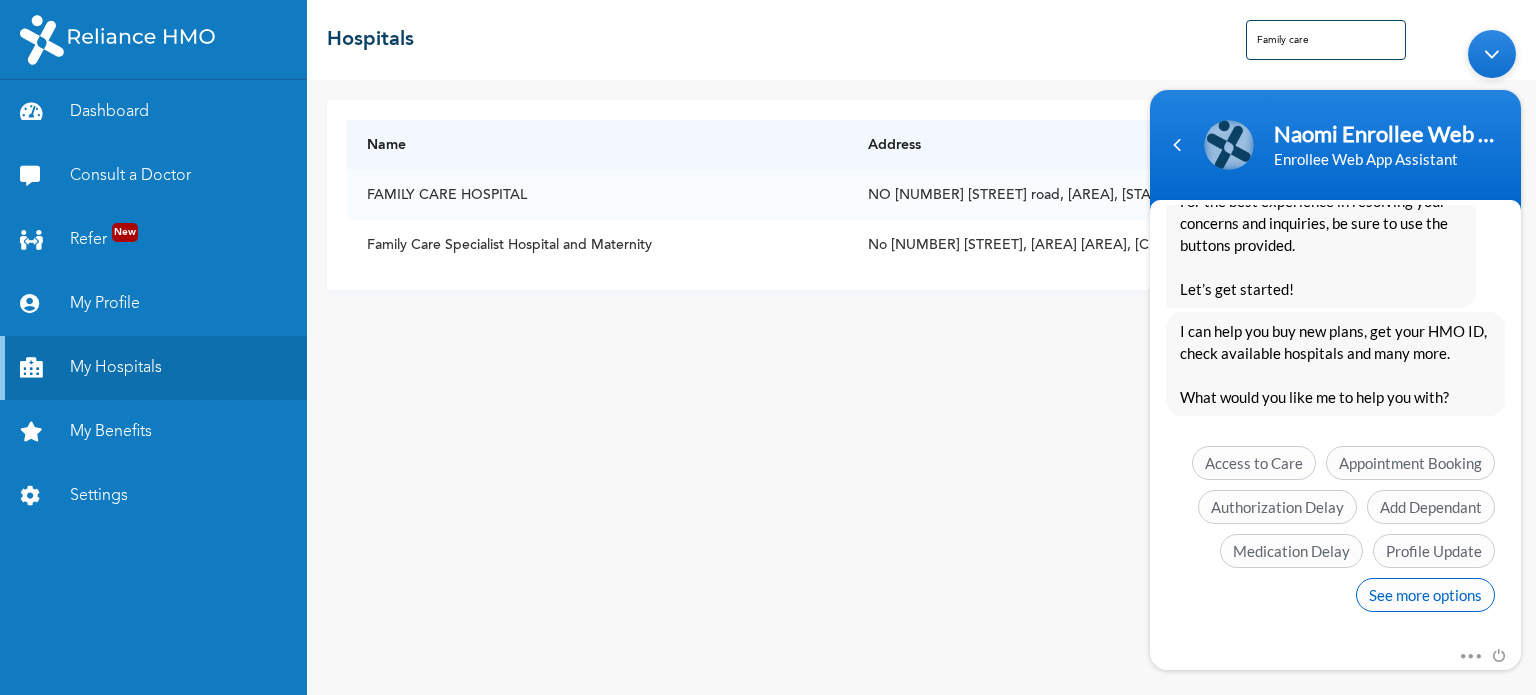 click on "See more options" at bounding box center [1425, 594] 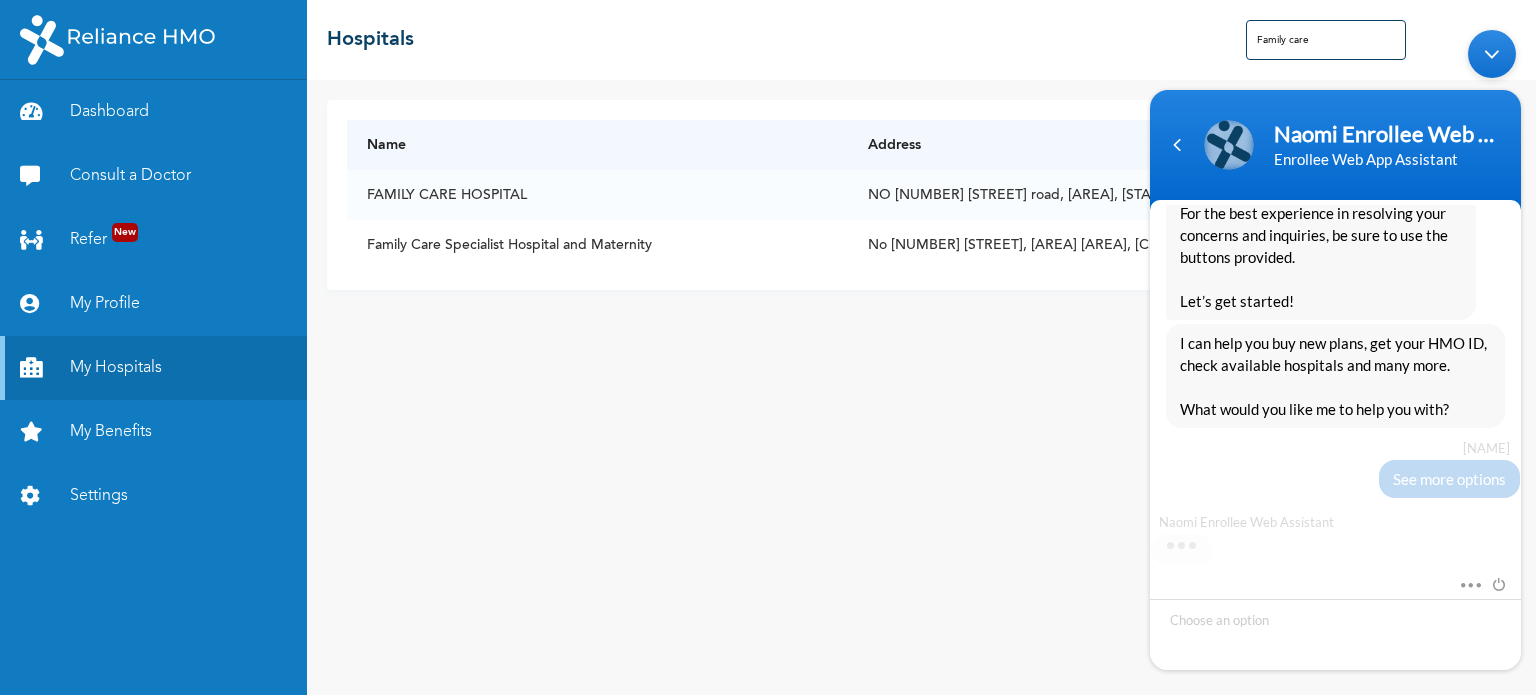 scroll, scrollTop: 453, scrollLeft: 0, axis: vertical 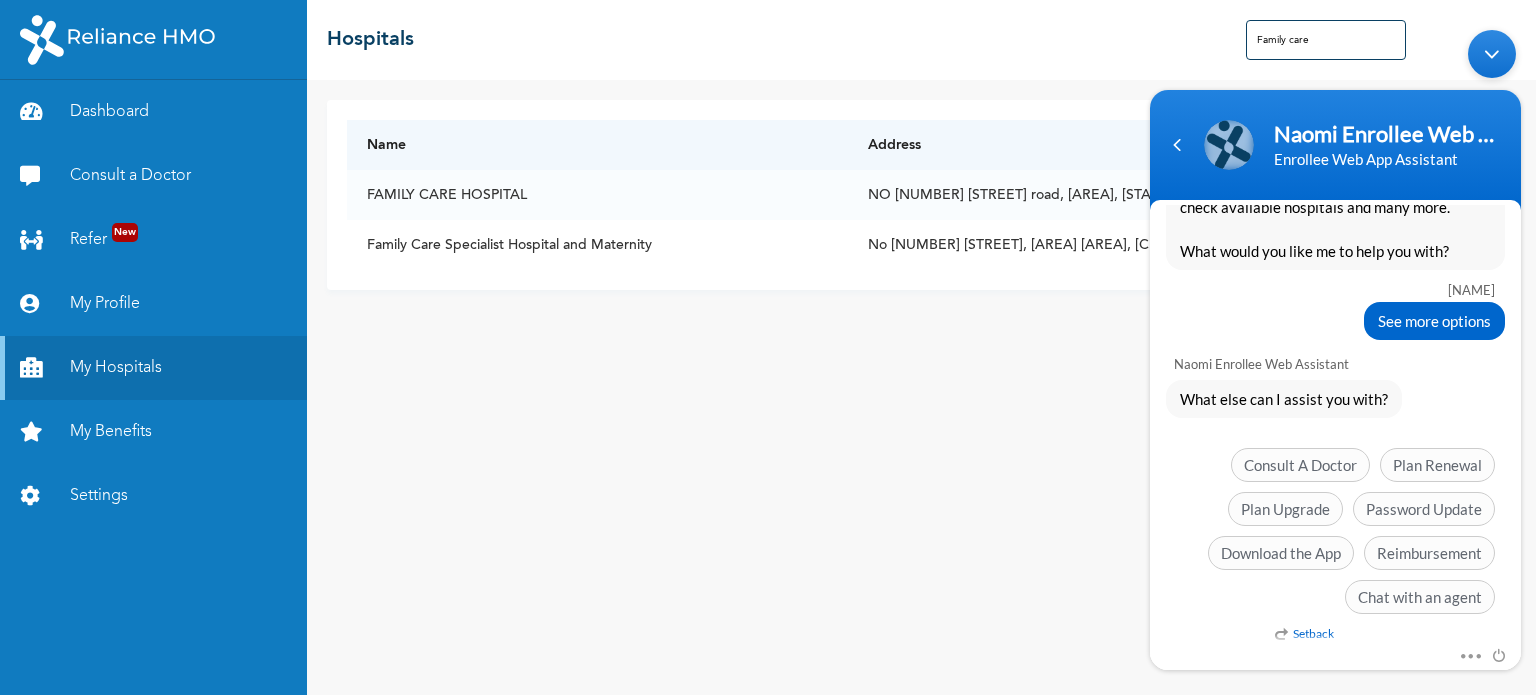 click on "Name Address State [HOSPITAL_NAME] NO [NUMBER] [ROAD], [NEIGHBORHOOD], [STATE] [STATE] [HOSPITAL_NAME] [AND] [MATERNITY] No [NUMBER] [ROAD], [NEIGHBORHOOD] [AREA], [CITY] [STATE]" at bounding box center (921, 387) 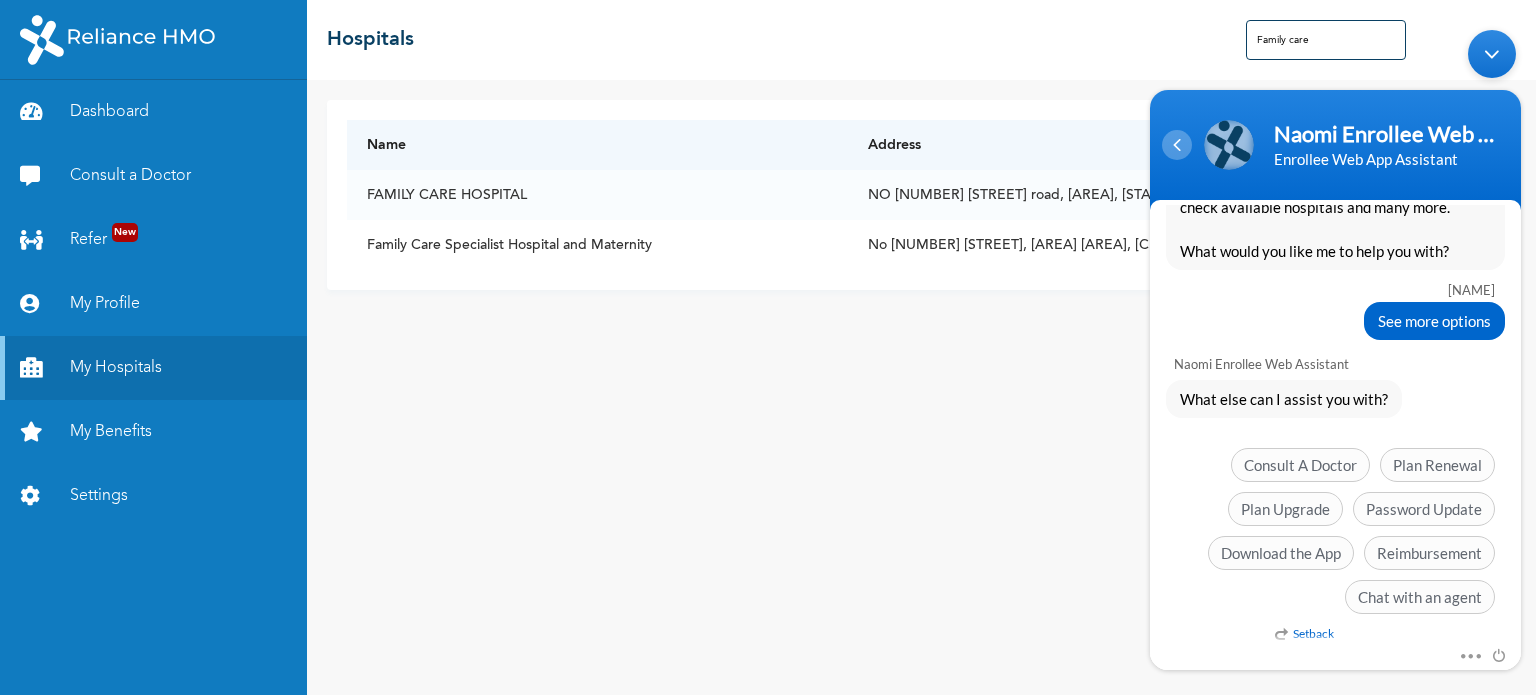 click at bounding box center [1177, 144] 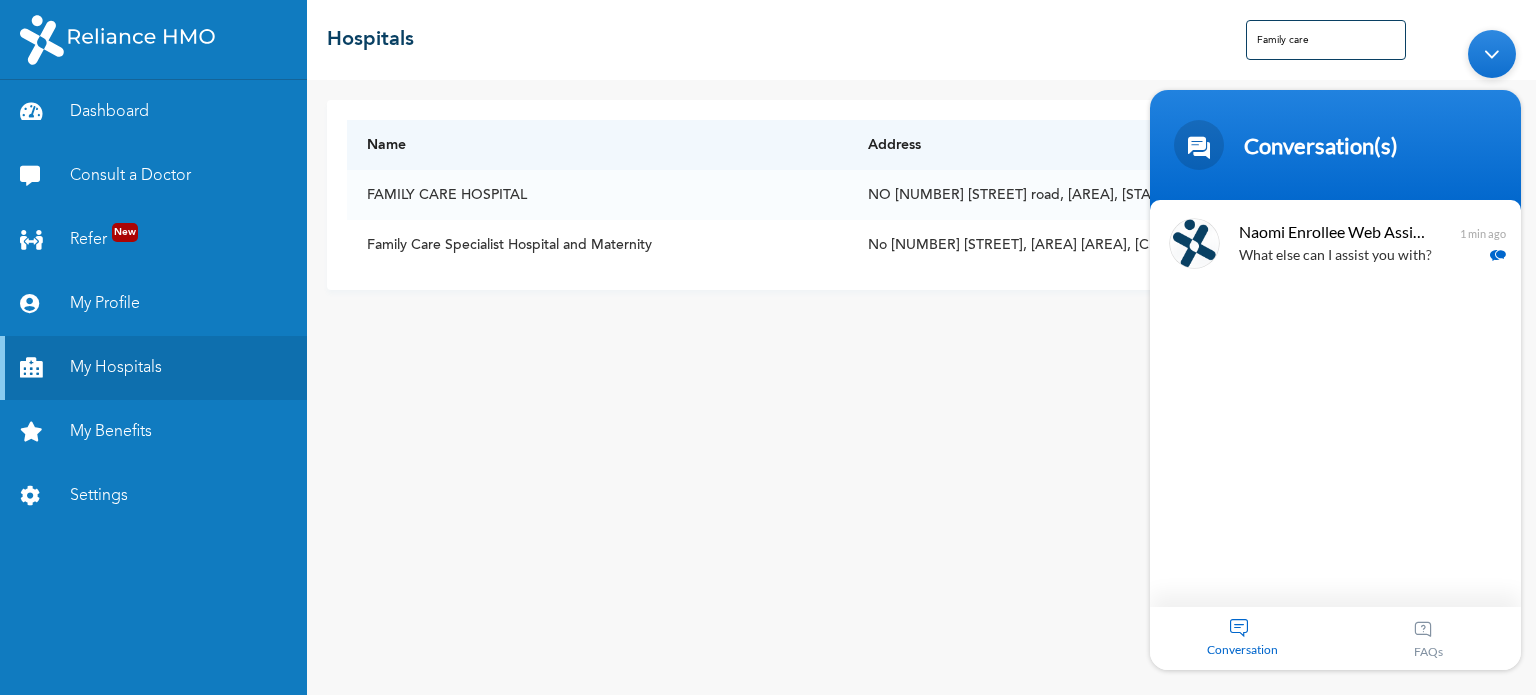 click on "Name Address State [HOSPITAL_NAME] NO [NUMBER] [ROAD], [NEIGHBORHOOD], [STATE] [STATE] [HOSPITAL_NAME] [AND] [MATERNITY] No [NUMBER] [ROAD], [NEIGHBORHOOD] [AREA], [CITY] [STATE]" at bounding box center (921, 387) 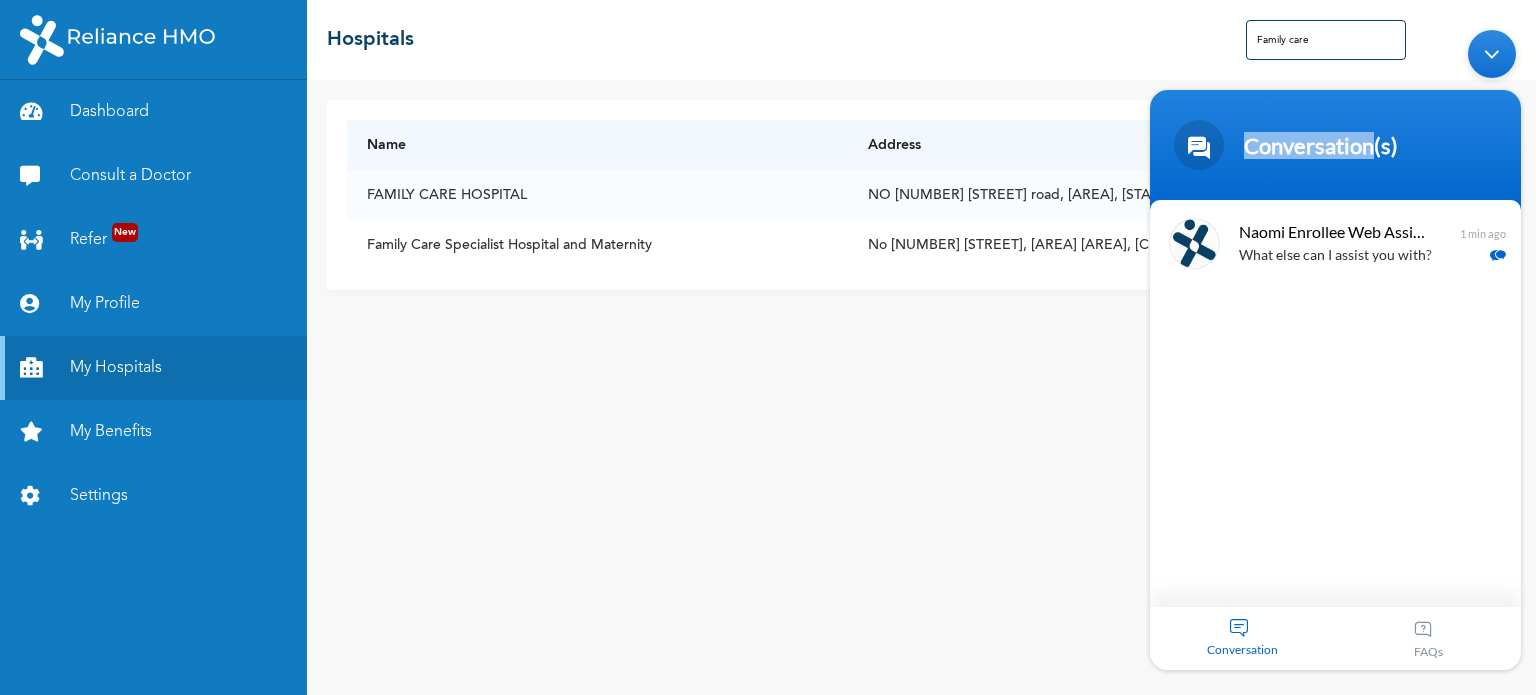 click on "Conversation(s) [NAME] Good afternoon [NAME] [NAME] Hello [NAME] Welcome to [BRAND]! My name is [NAME], your digital assistant! It's a pleasure to have you here. 😊 I'm designed to help with common questions like access to care, plan renewal, booking appointments, and more. If your request falls outside of these topics, please use the buttons to get connected to an agent for top-notch support. For the best experience in resolving your concerns and inquiries, be sure to use the buttons provided. Let’s get started! I can help you buy new plans, get your HMO ID, check available hospitals and many more. What would you like me to help you with? [NAME] See more options [NAME] What else can I assist you with? [ACTION] [ACTION] [ACTION] [ACTION] [ACTION] [ACTION] [ACTION] [ACTION] [ACTION] [ACTION] [NAME] What else can I assist you with? [TIME] ago Conversation FAQs More actions" at bounding box center (1335, 349) 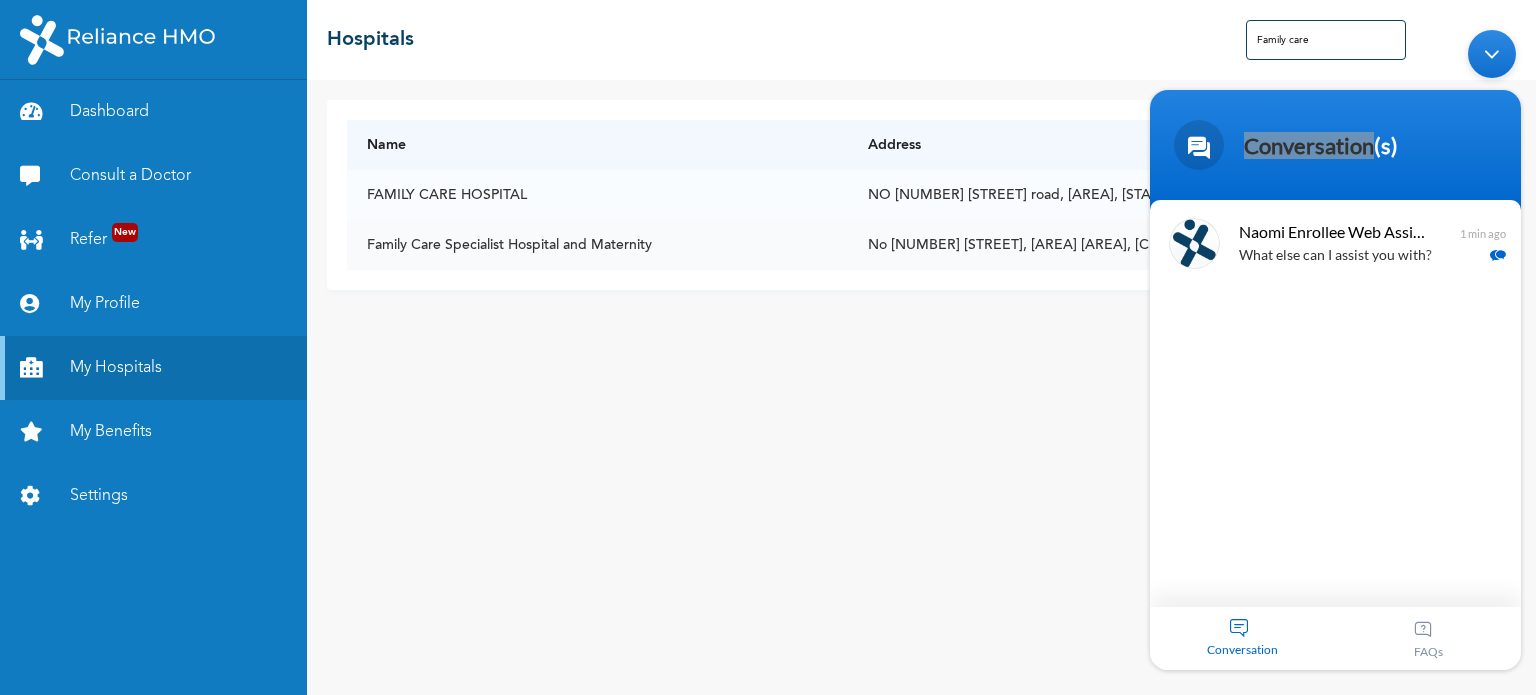 click on "Family Care Specialist Hospital and Maternity" at bounding box center [597, 245] 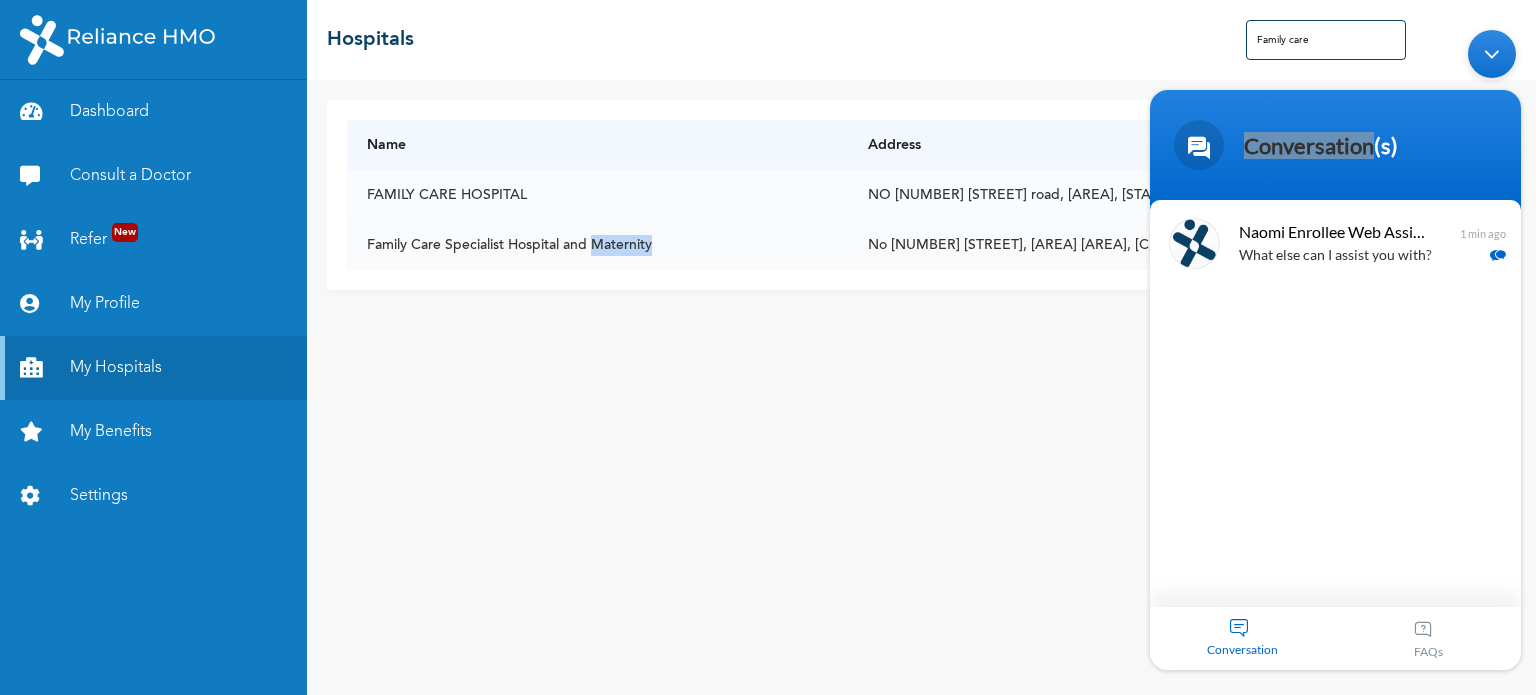 click on "Family Care Specialist Hospital and Maternity" at bounding box center [597, 245] 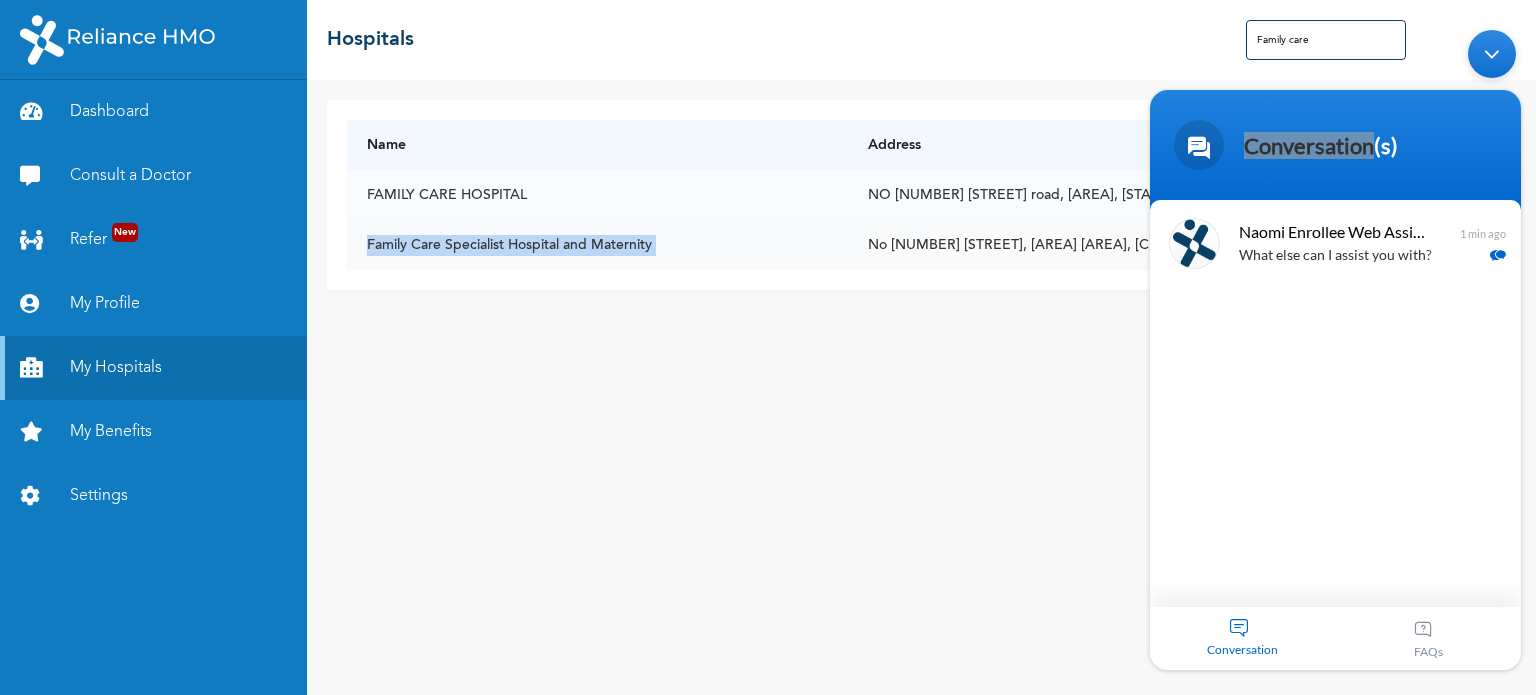 click on "Family Care Specialist Hospital and Maternity" at bounding box center [597, 245] 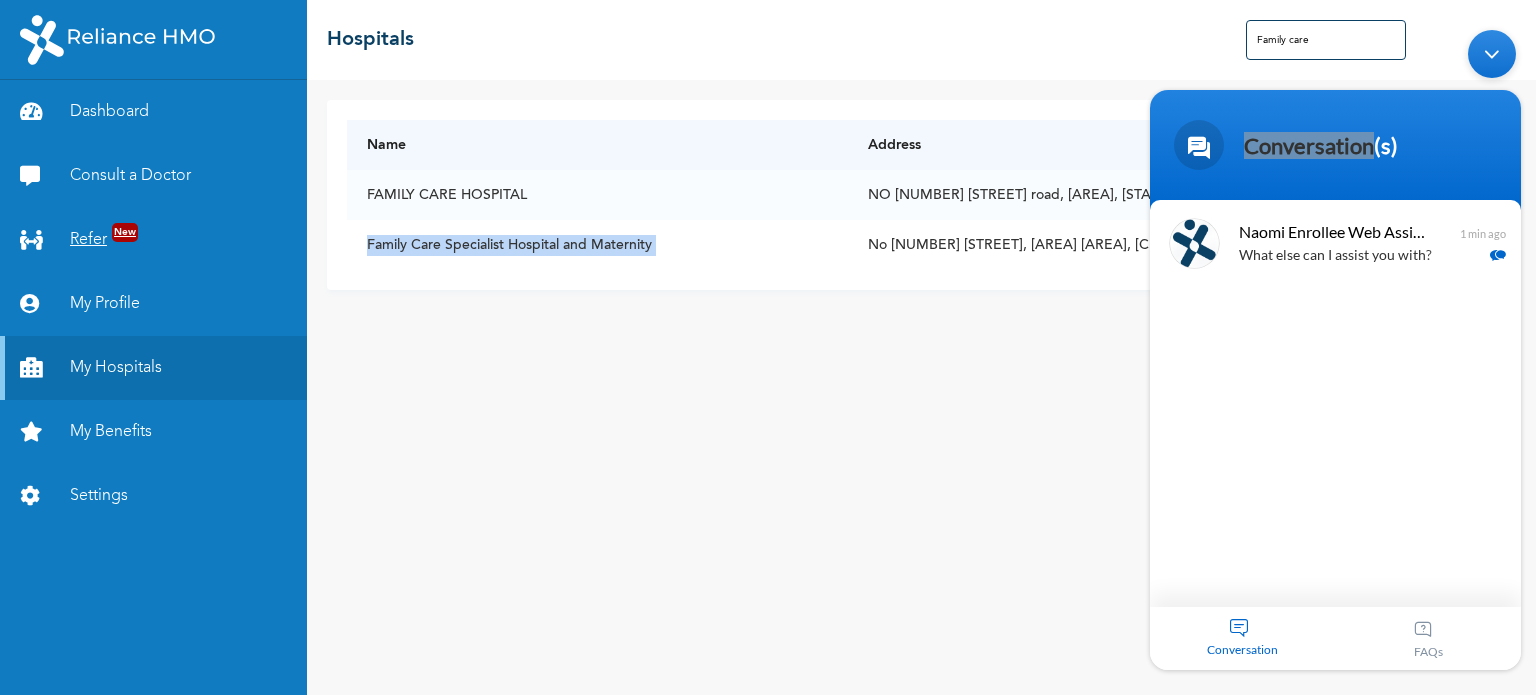 click on "Refer New" at bounding box center (153, 240) 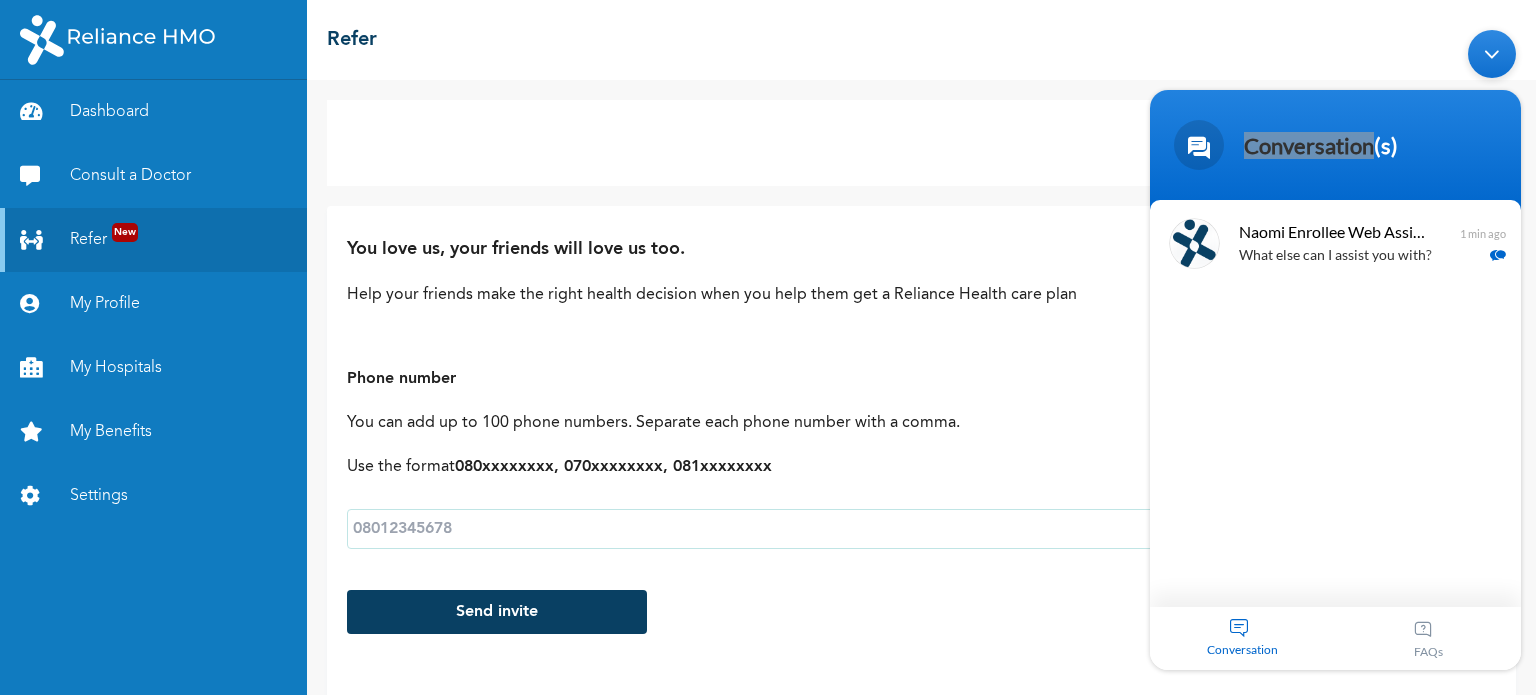 click on "Refer New" at bounding box center (153, 240) 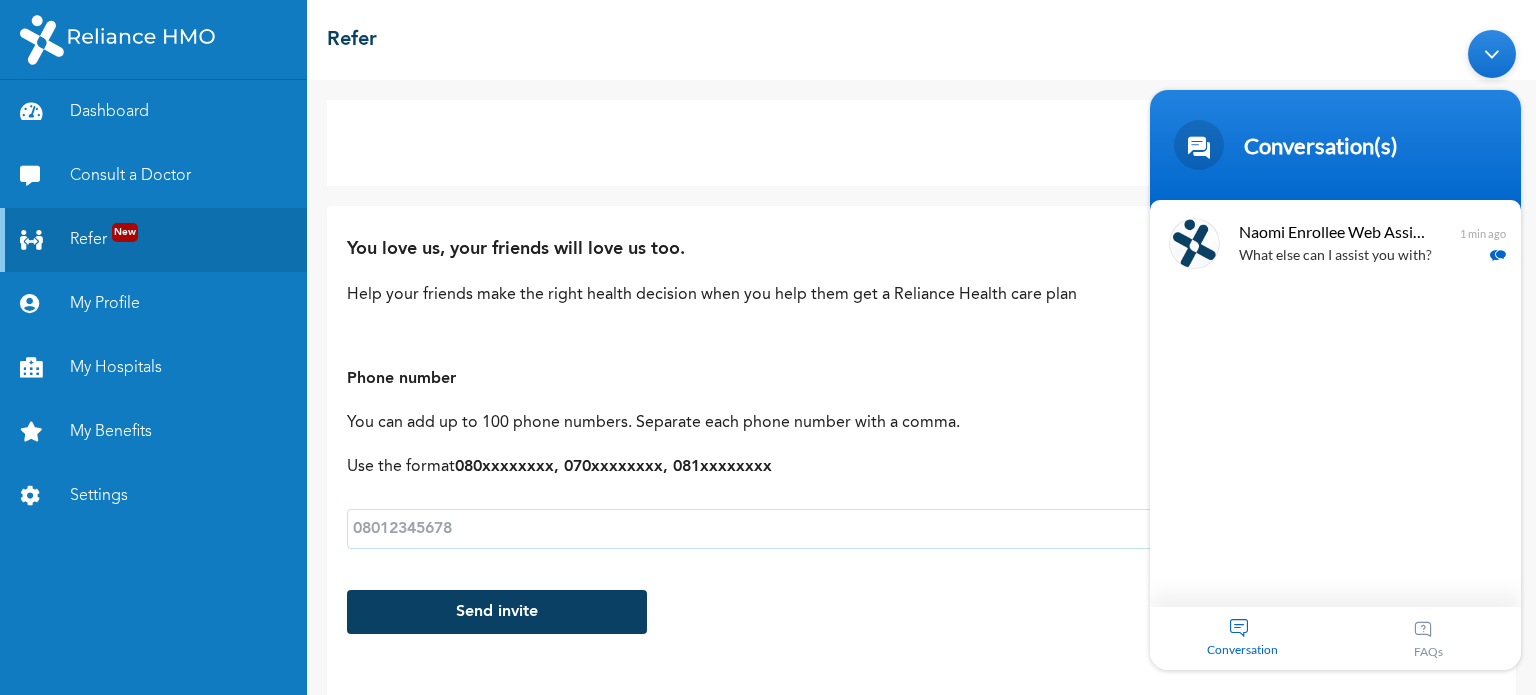 click at bounding box center [1492, 53] 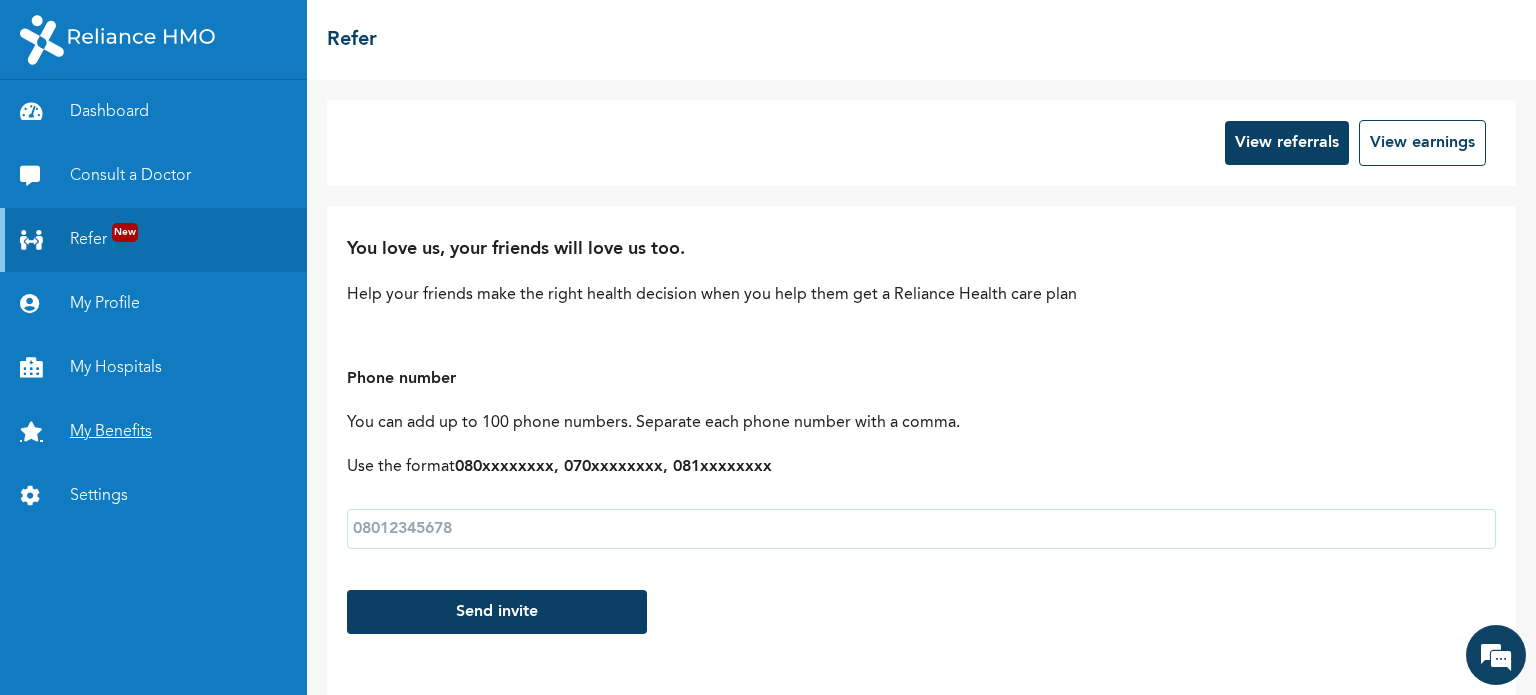 click on "My Benefits" at bounding box center [153, 432] 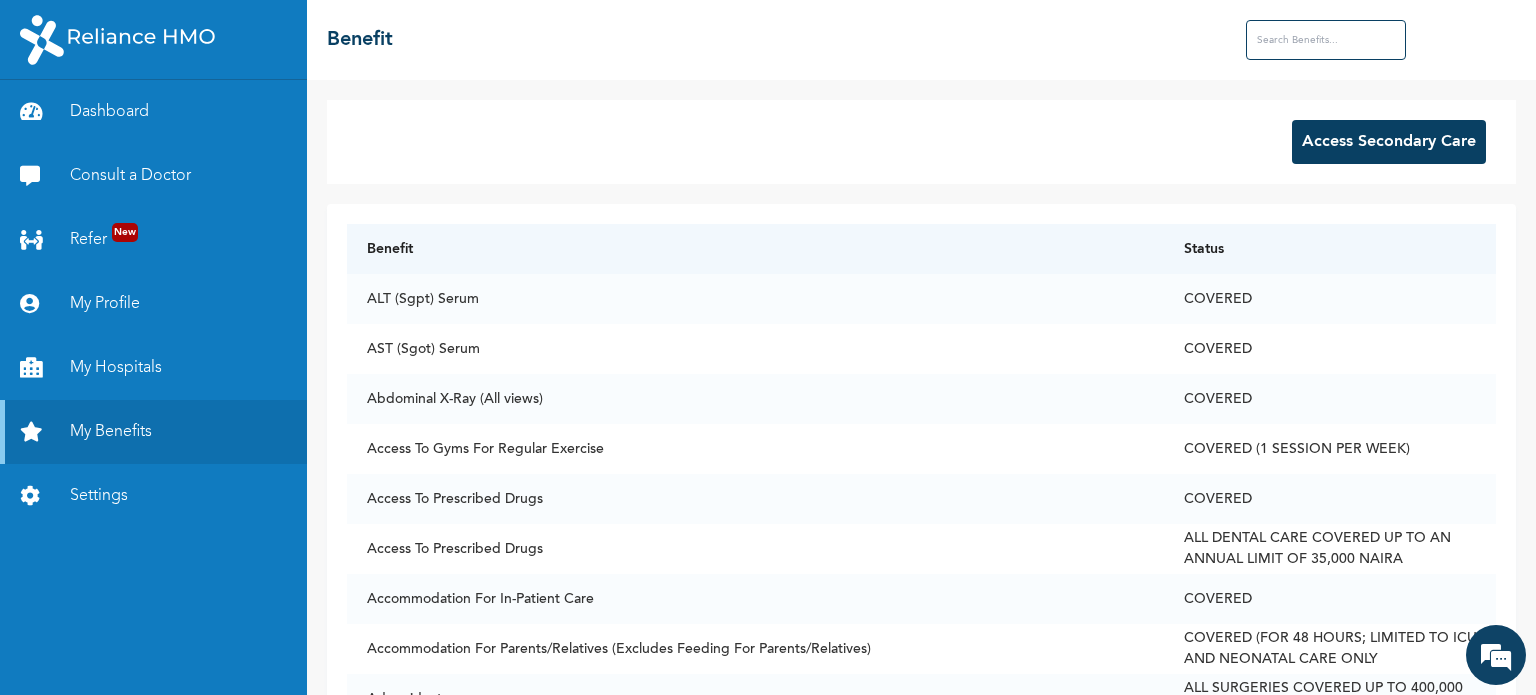 scroll, scrollTop: 537, scrollLeft: 0, axis: vertical 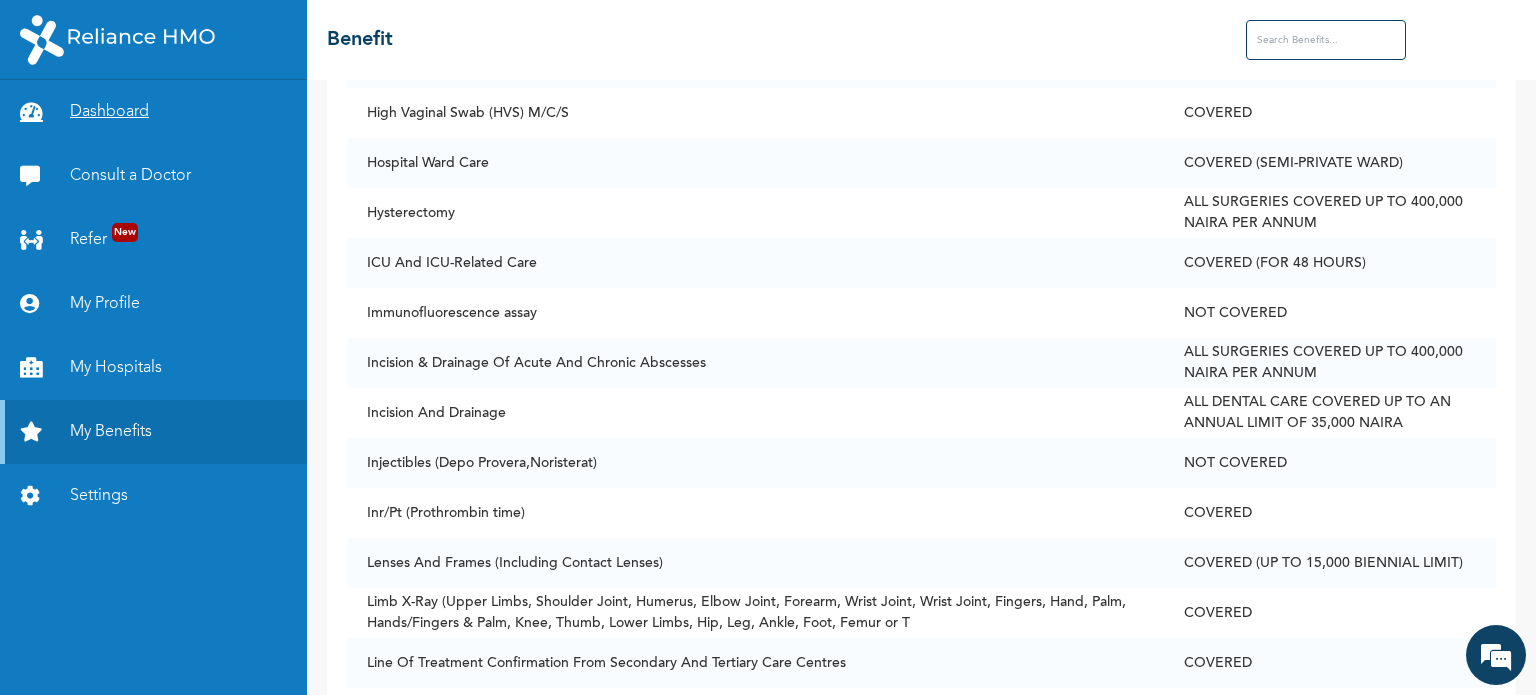 click on "Dashboard" at bounding box center (153, 112) 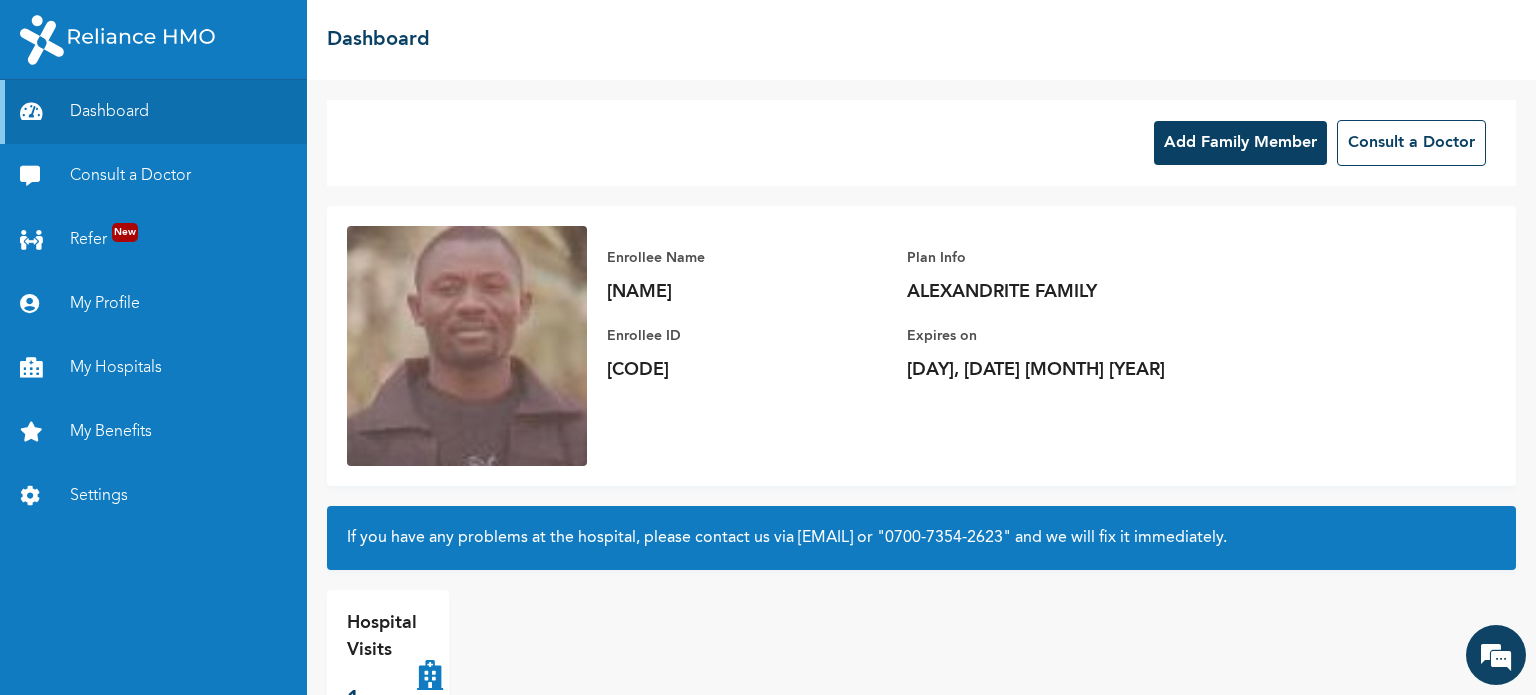 scroll, scrollTop: 54, scrollLeft: 0, axis: vertical 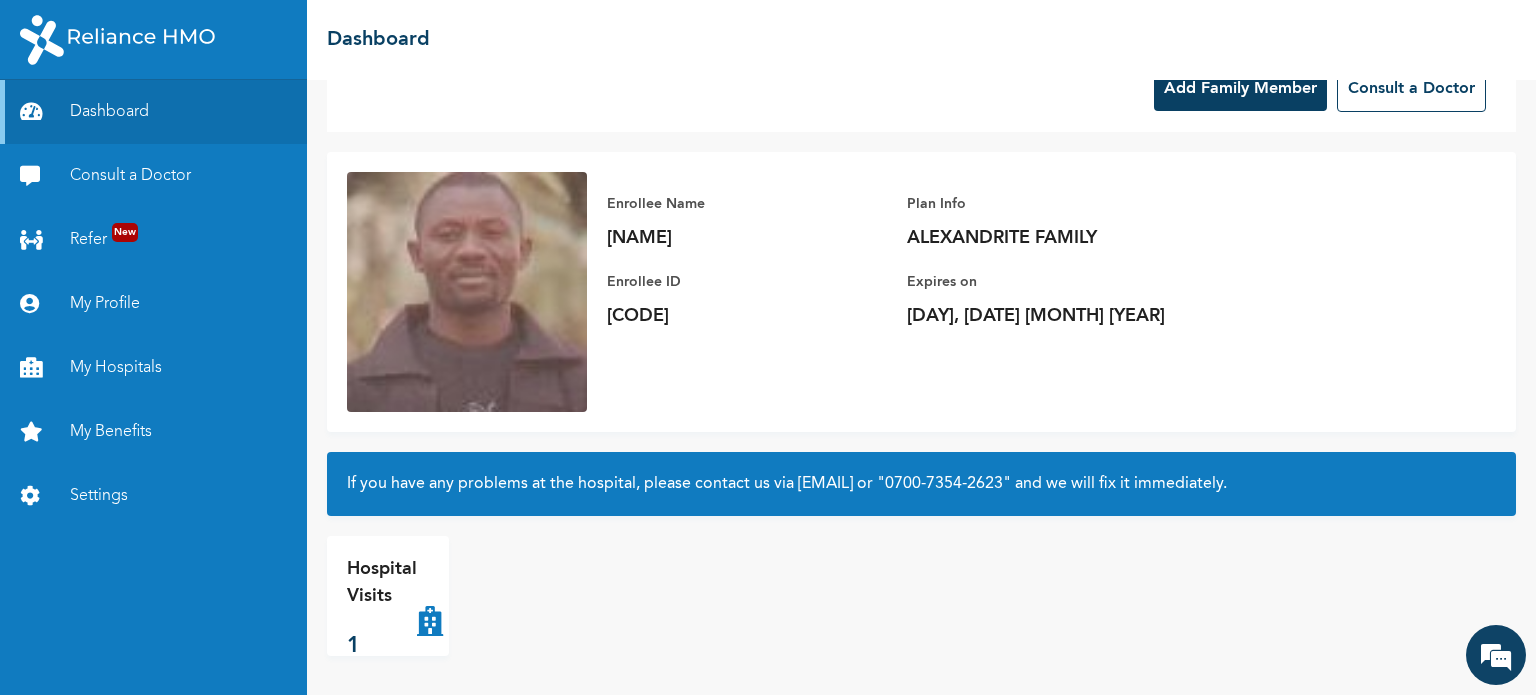 click at bounding box center [430, 596] 